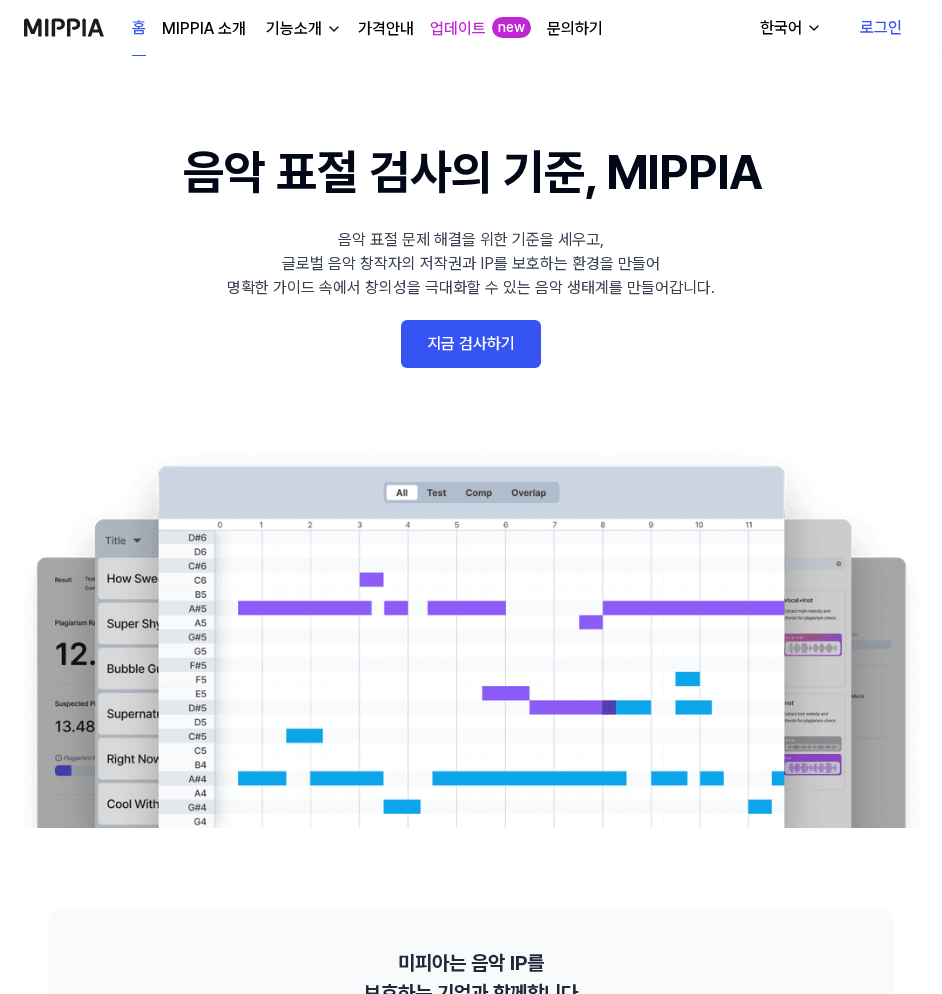 scroll, scrollTop: 0, scrollLeft: 0, axis: both 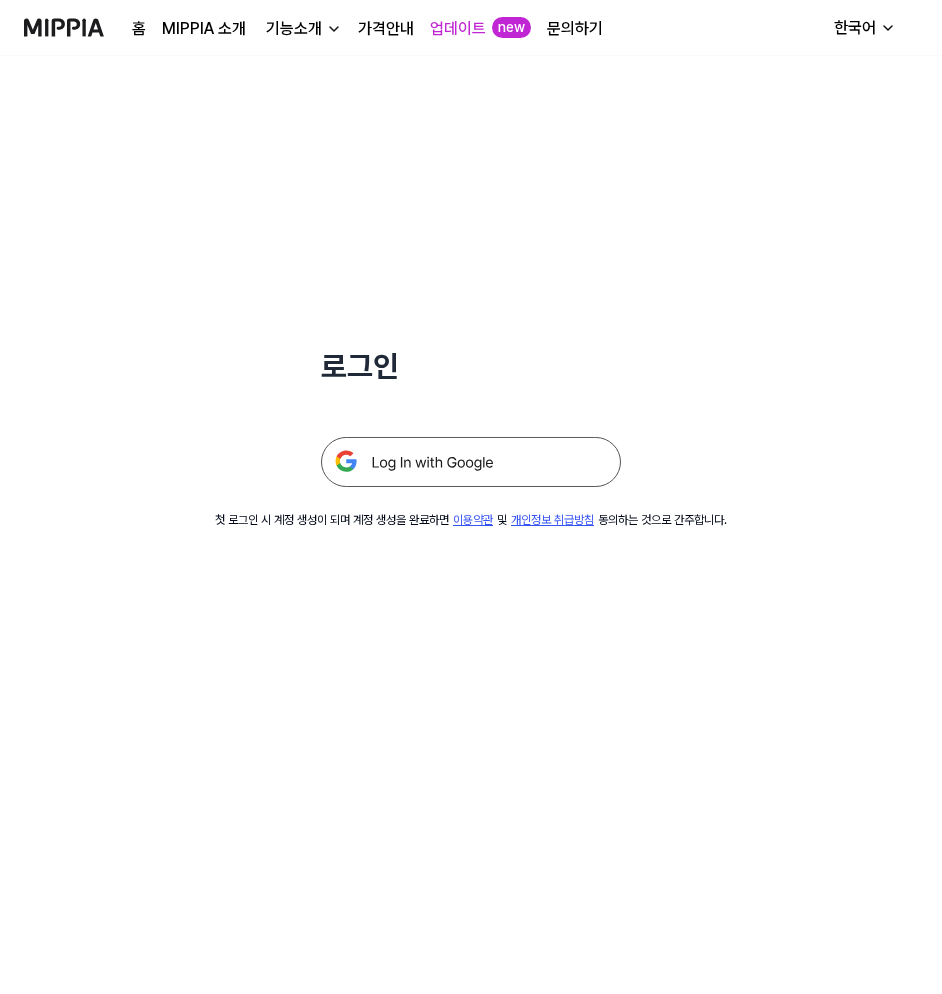 click at bounding box center (471, 462) 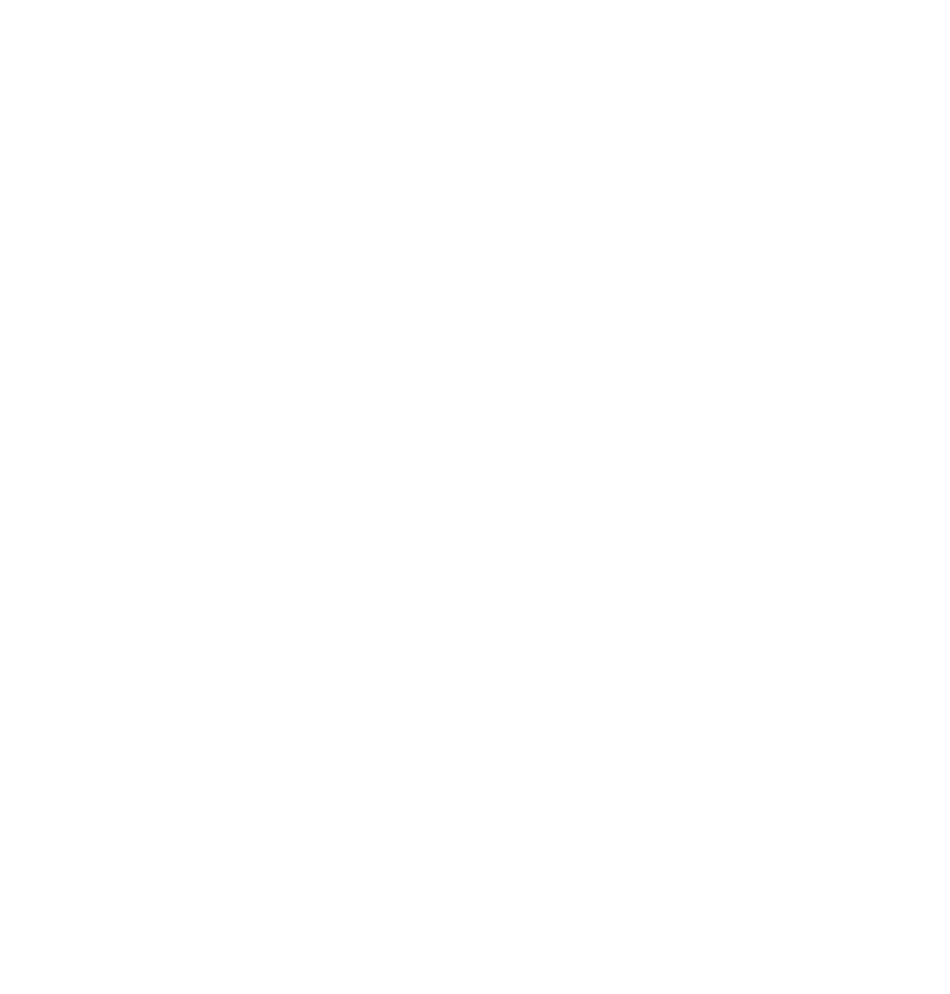 scroll, scrollTop: 0, scrollLeft: 0, axis: both 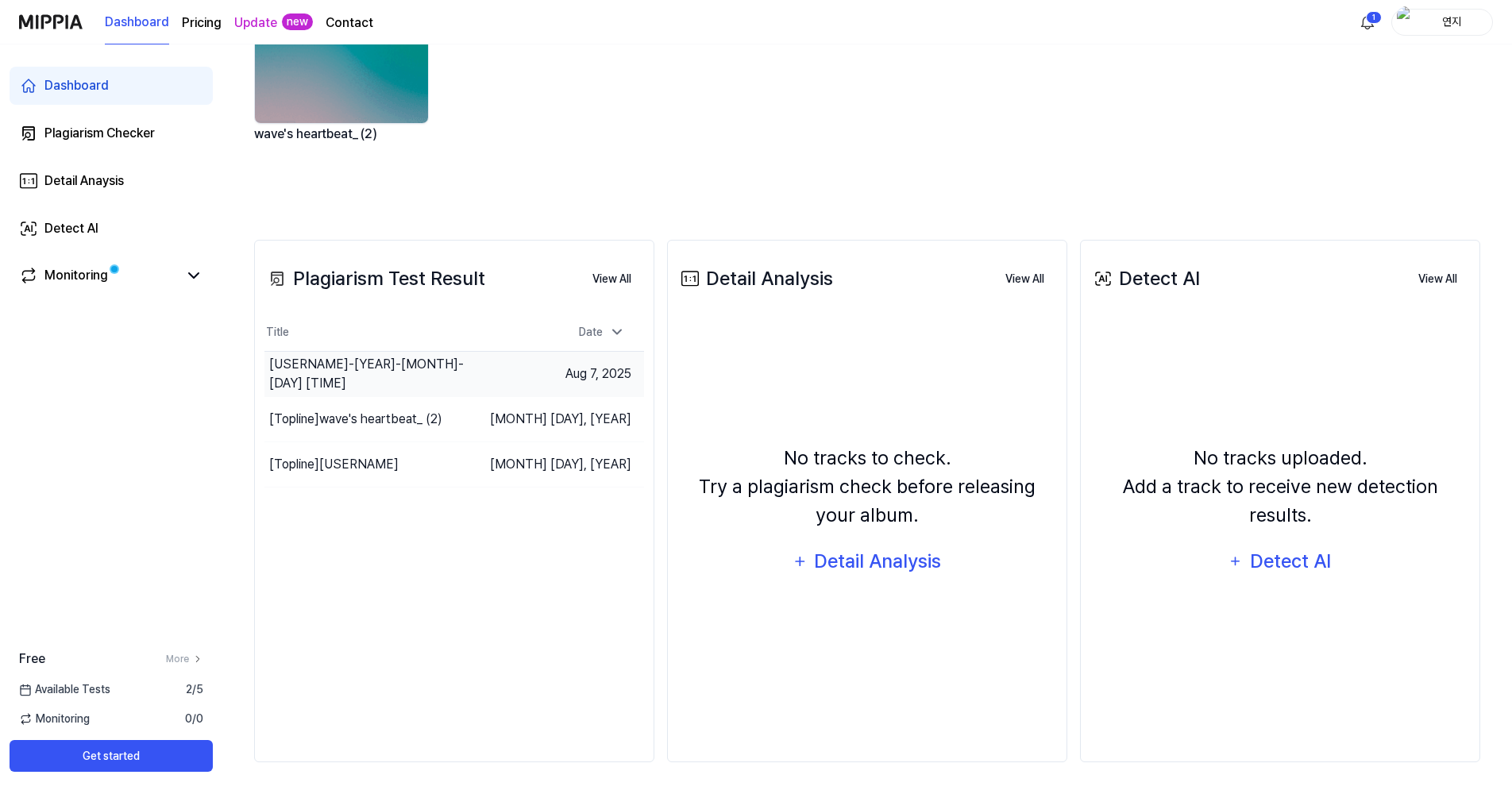 click on "[USERNAME]-[YEAR]-[MONTH]-[DAY] [TIME]" at bounding box center [371, 374] 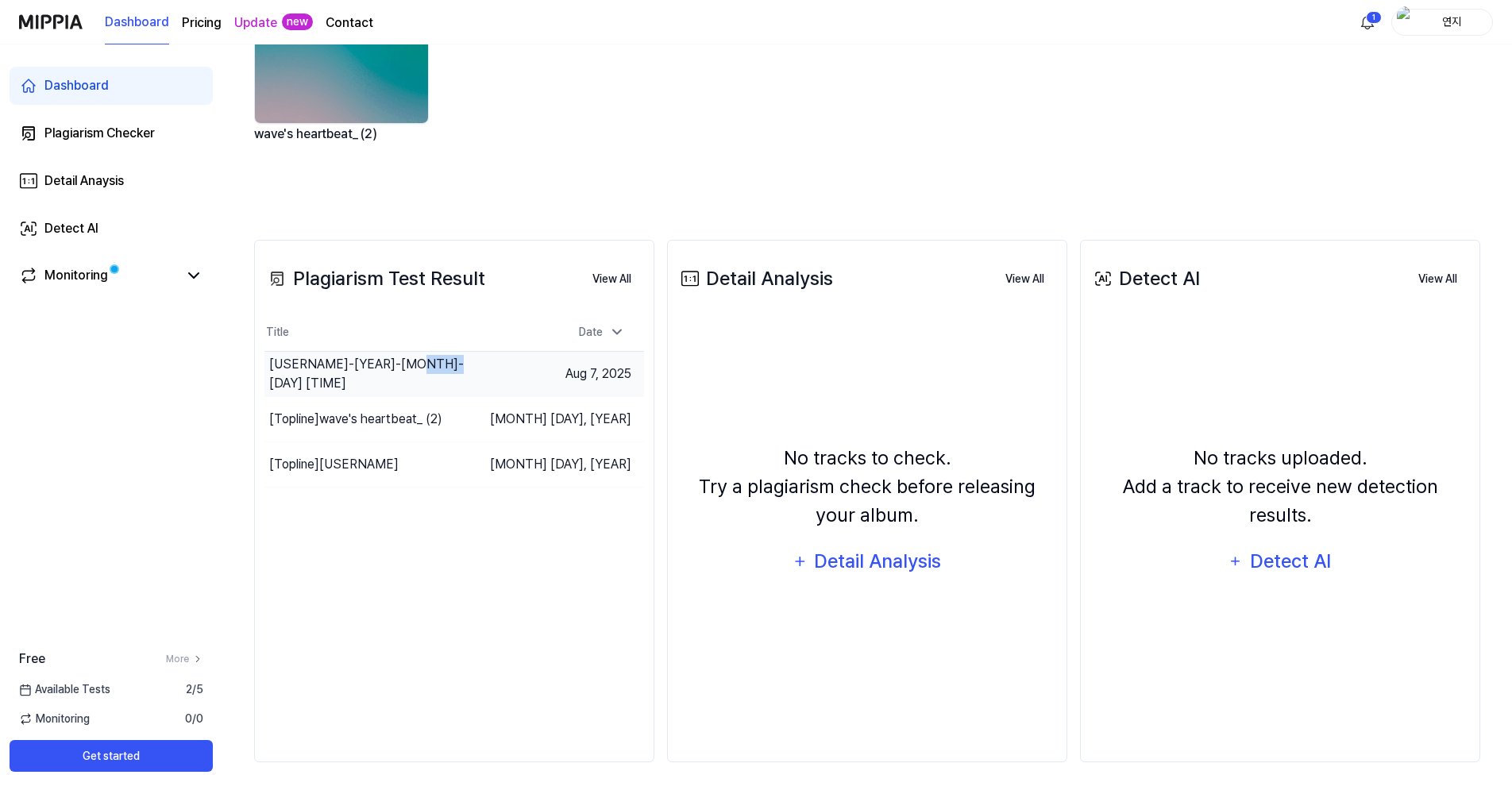 scroll, scrollTop: 0, scrollLeft: 0, axis: both 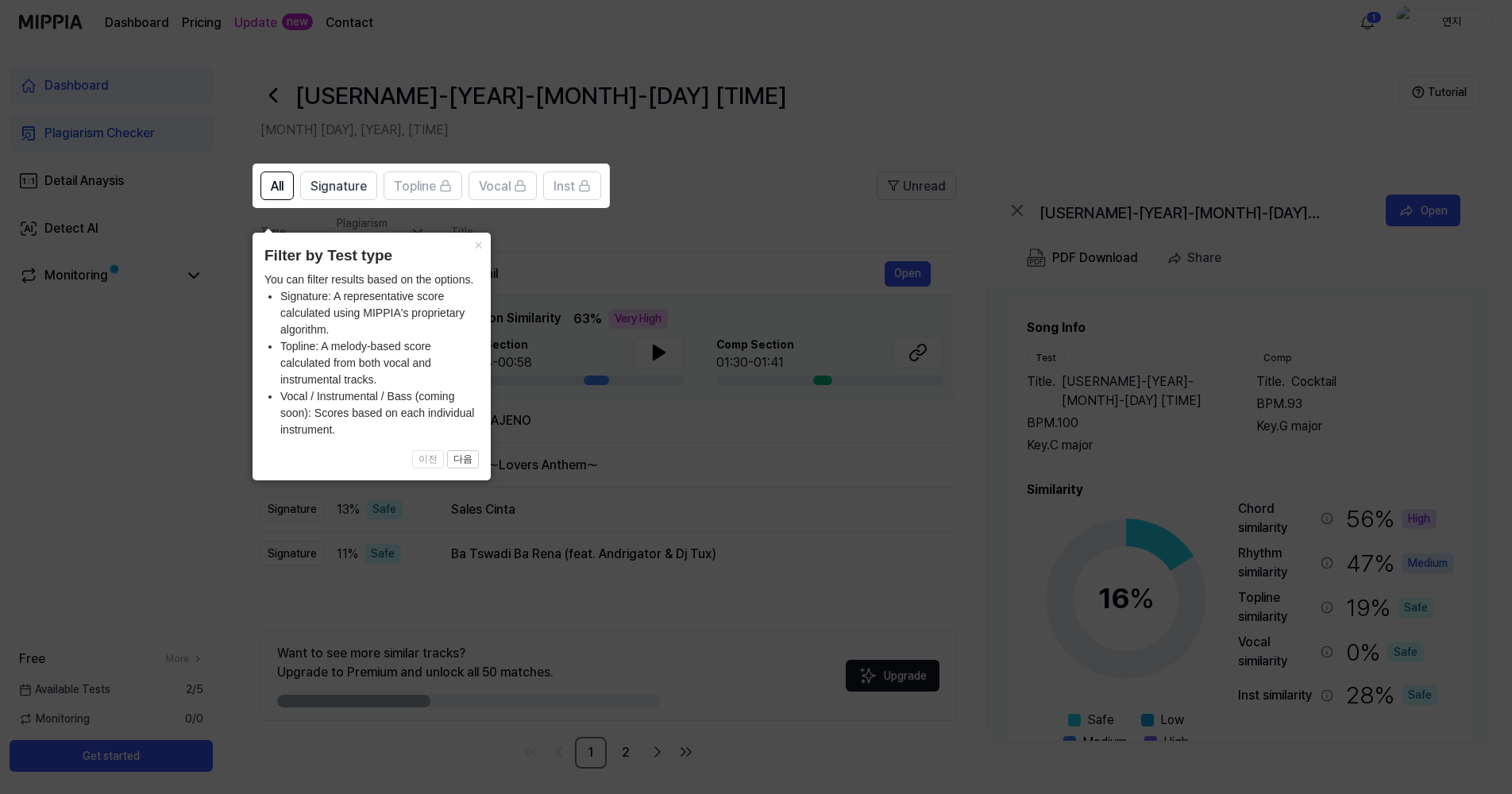 click 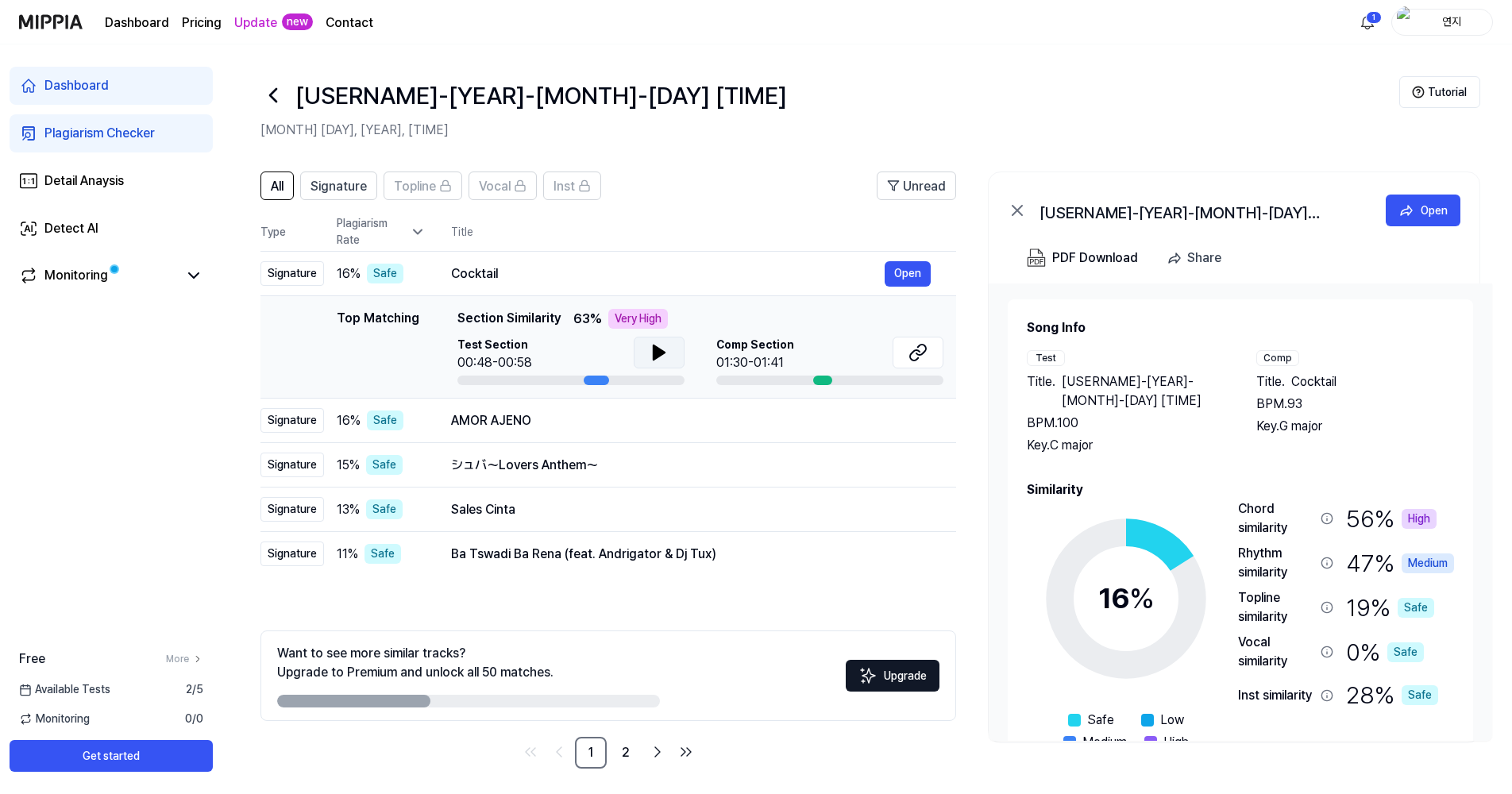 click at bounding box center (659, 353) 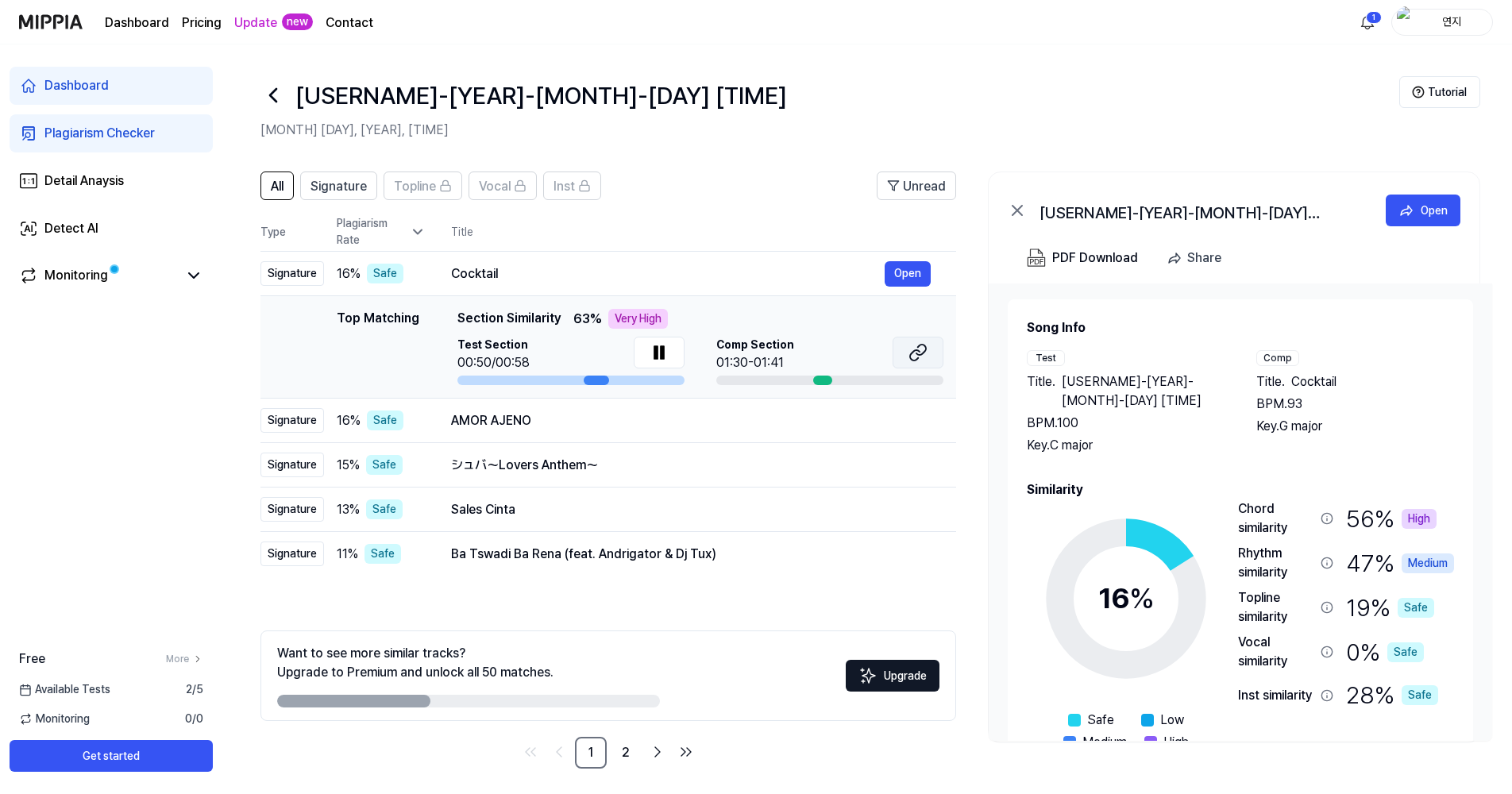 click at bounding box center [918, 353] 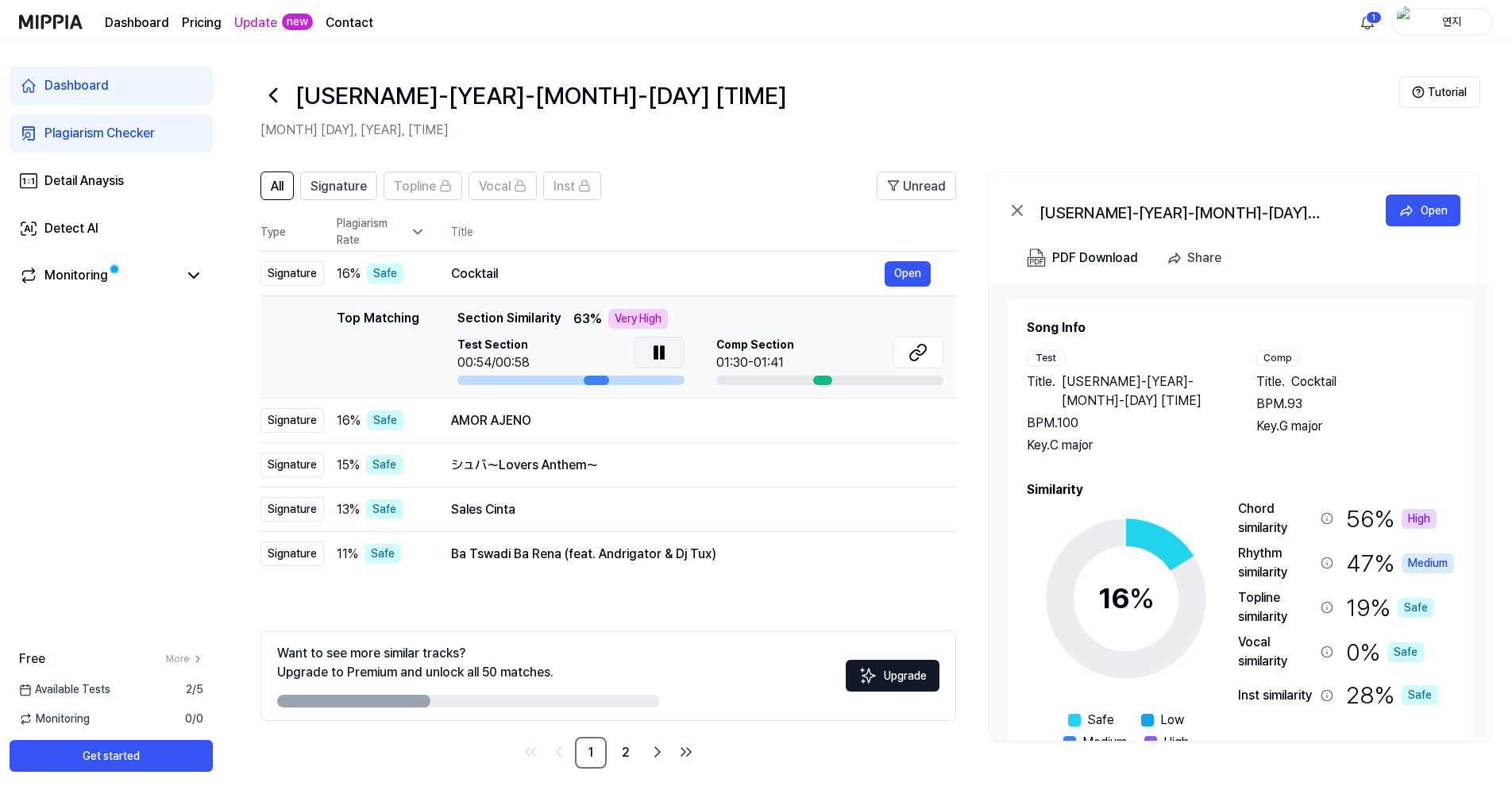 click at bounding box center (659, 353) 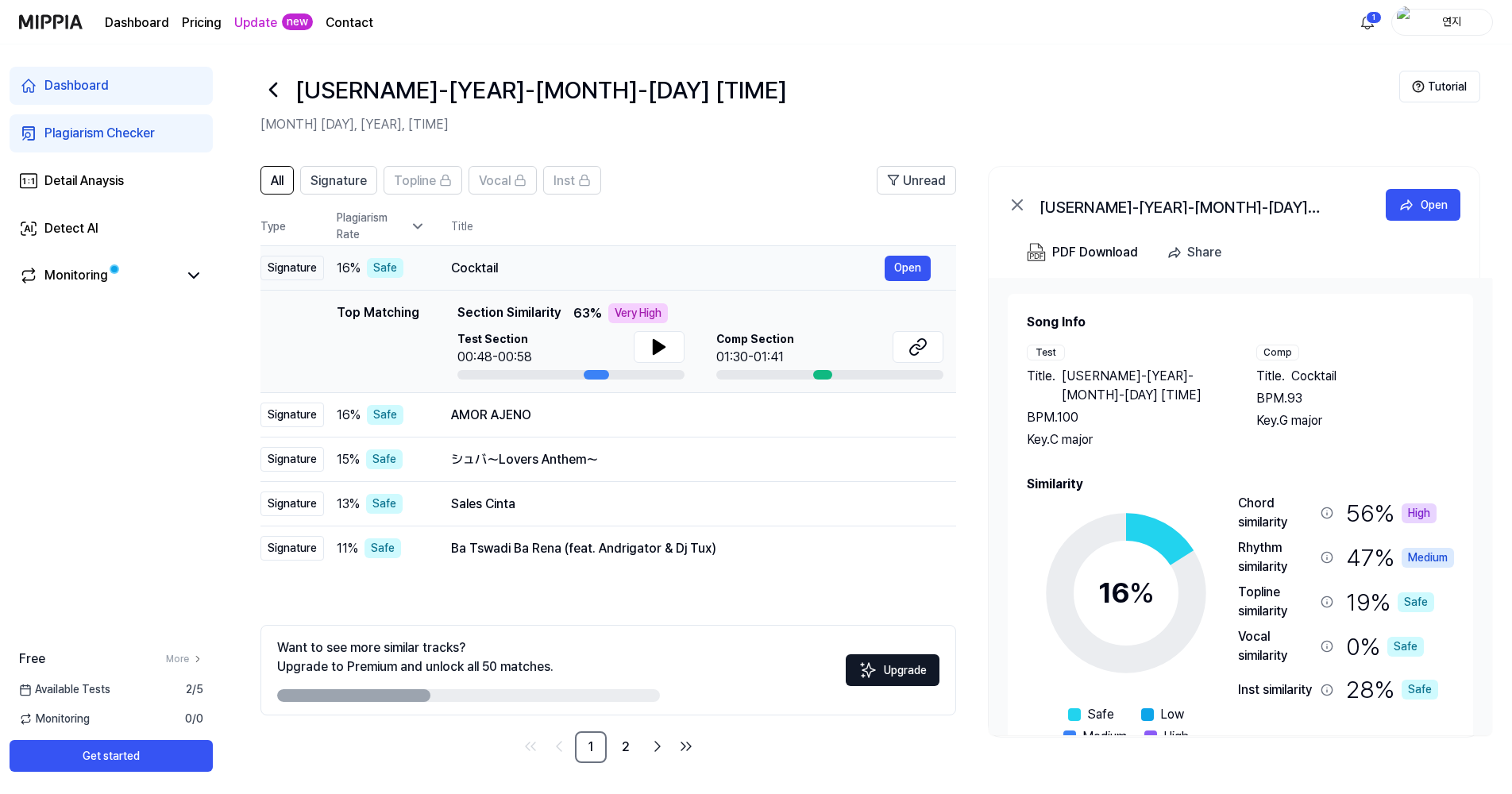 scroll, scrollTop: 6, scrollLeft: 0, axis: vertical 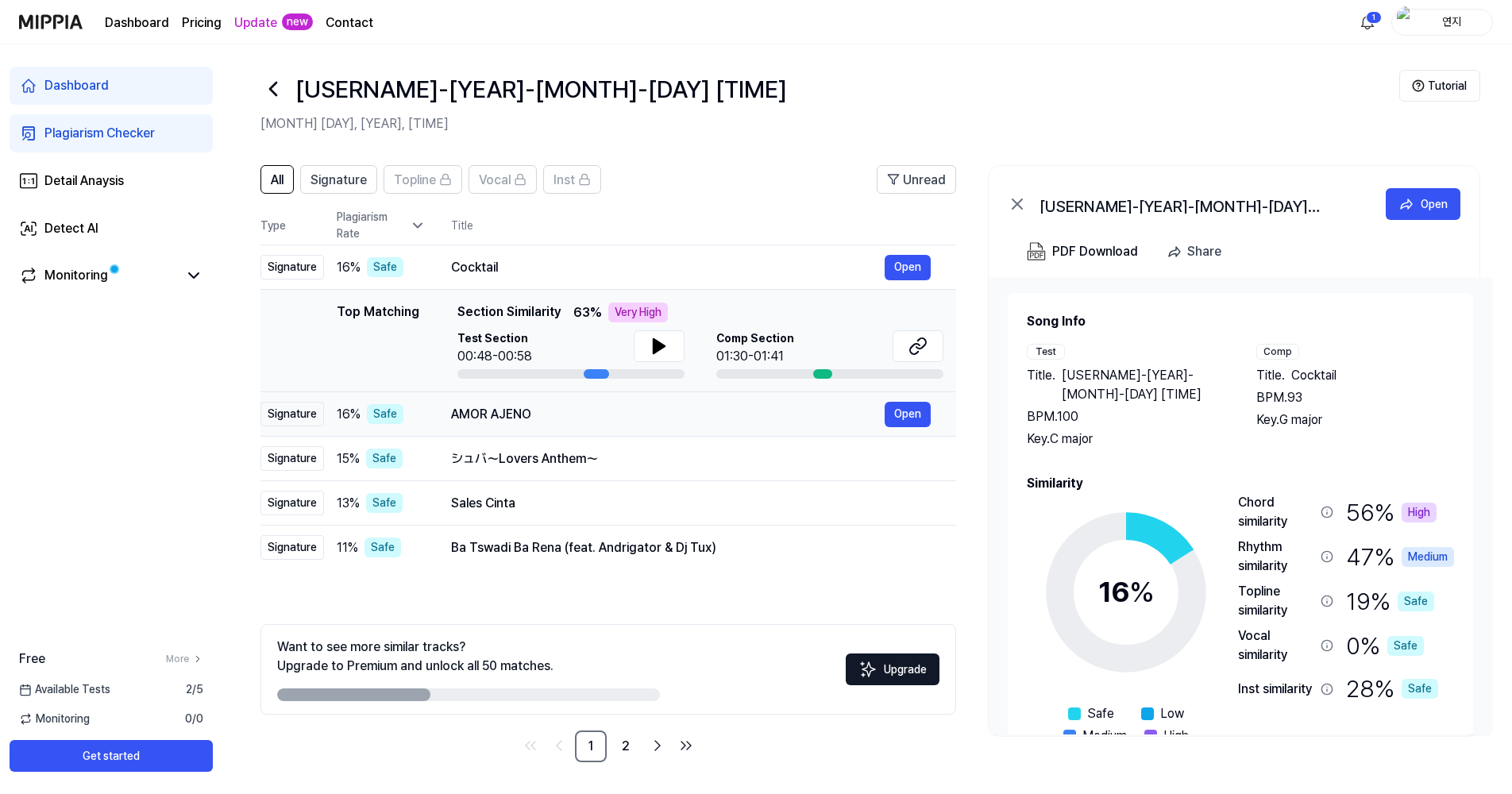 click on "[SONG] Open" at bounding box center [691, 414] 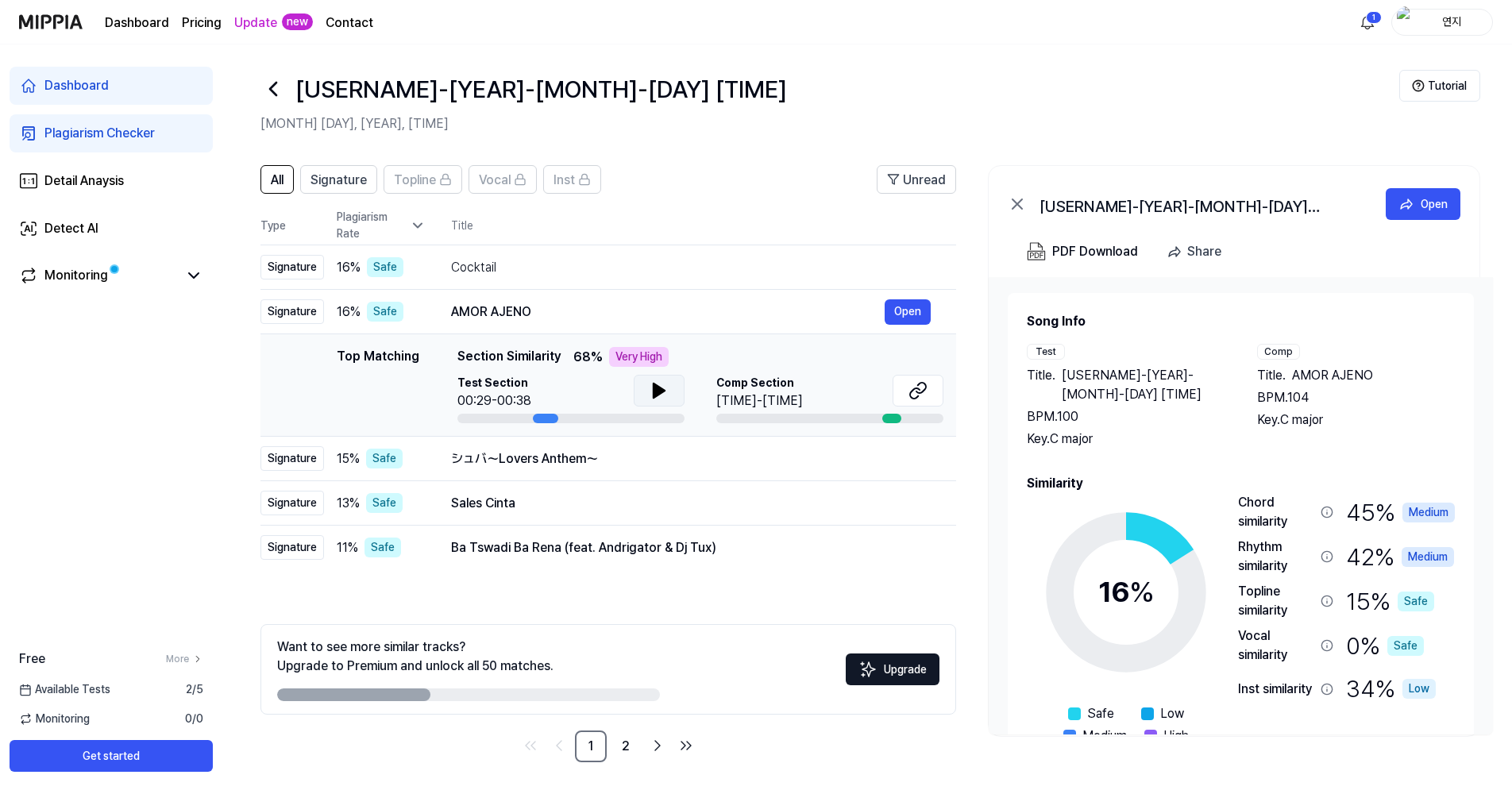 click 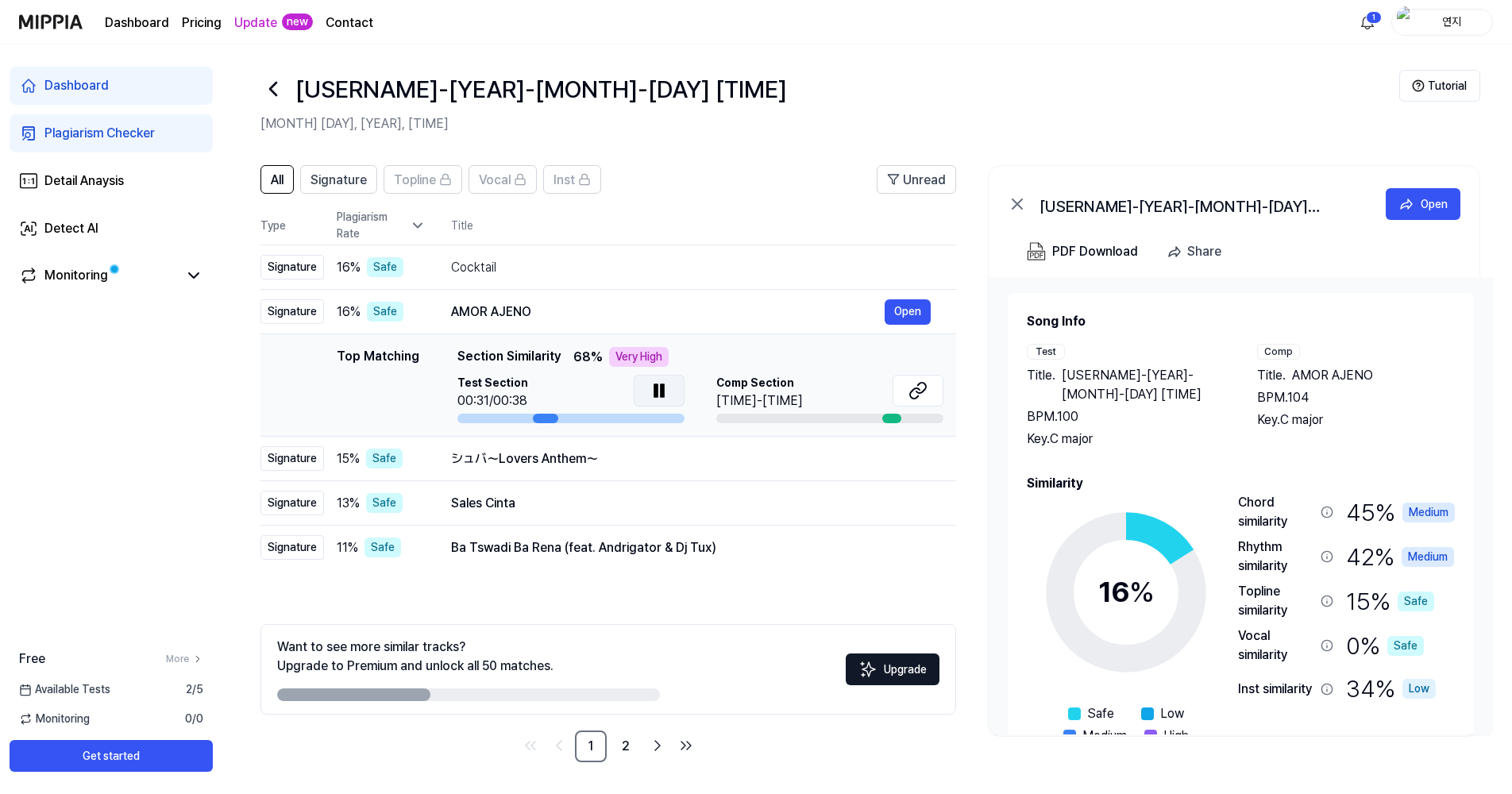 click 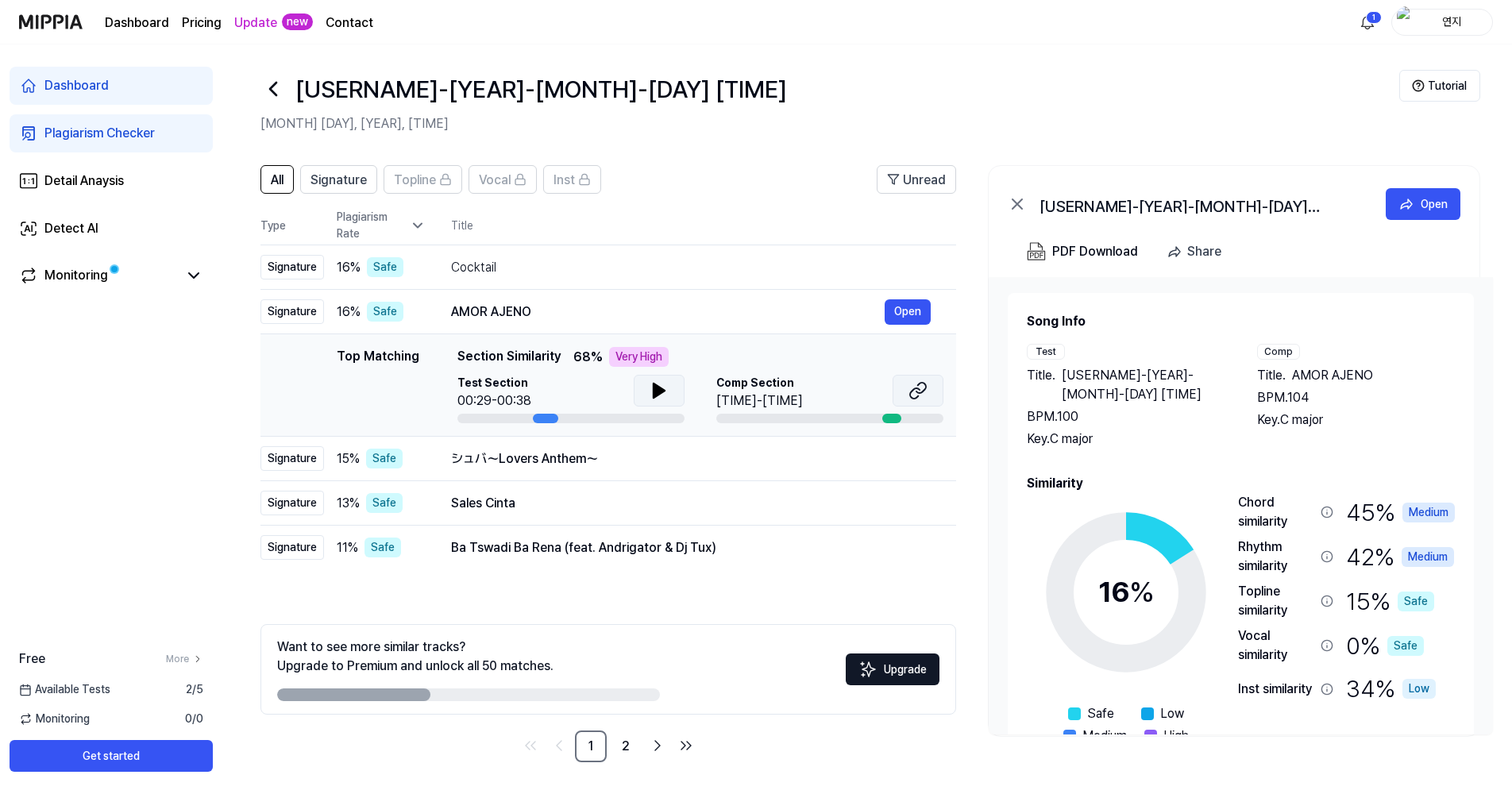 click 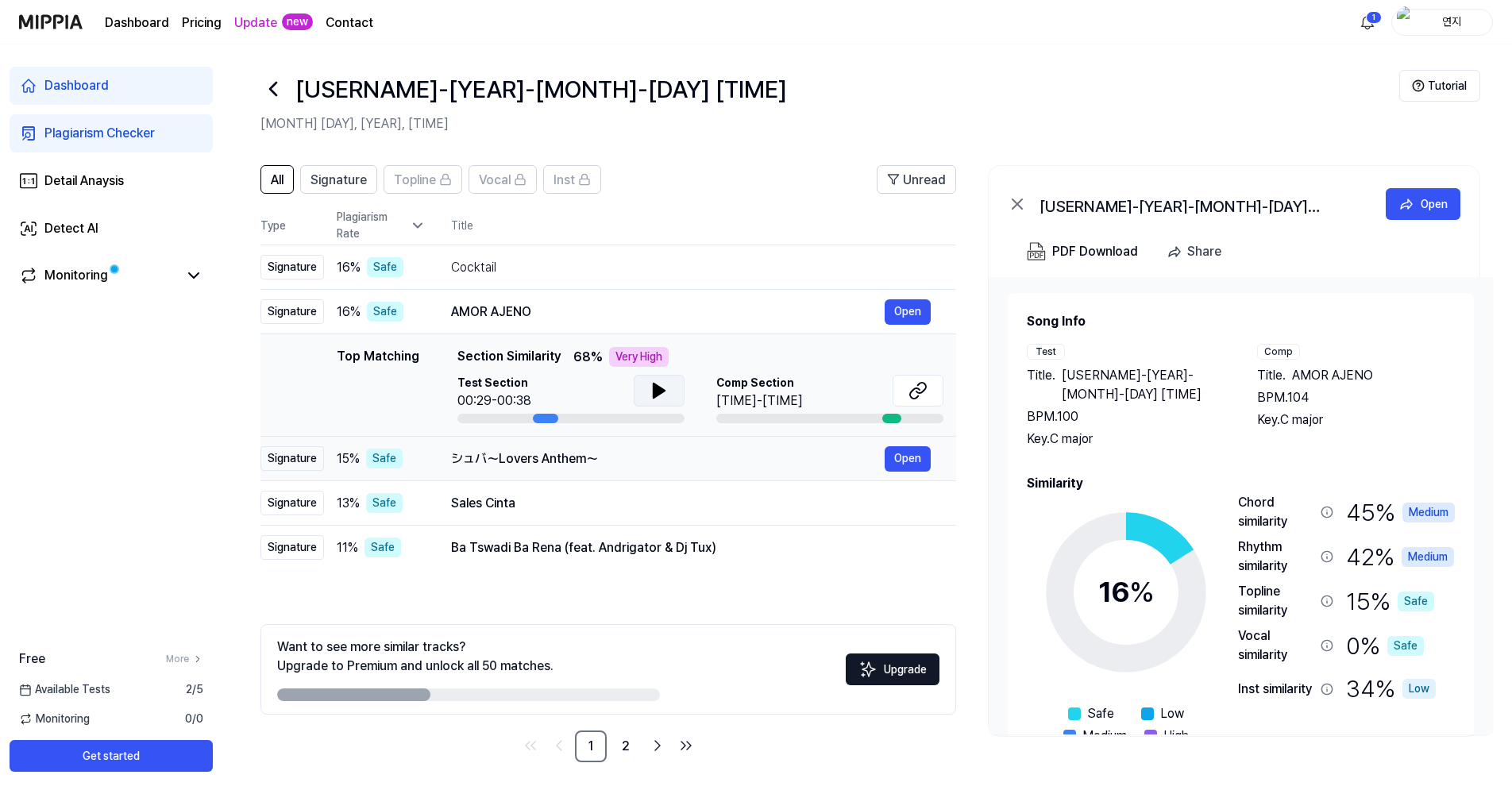click on "シュバ～Lovers Anthem～ Open" at bounding box center (691, 459) 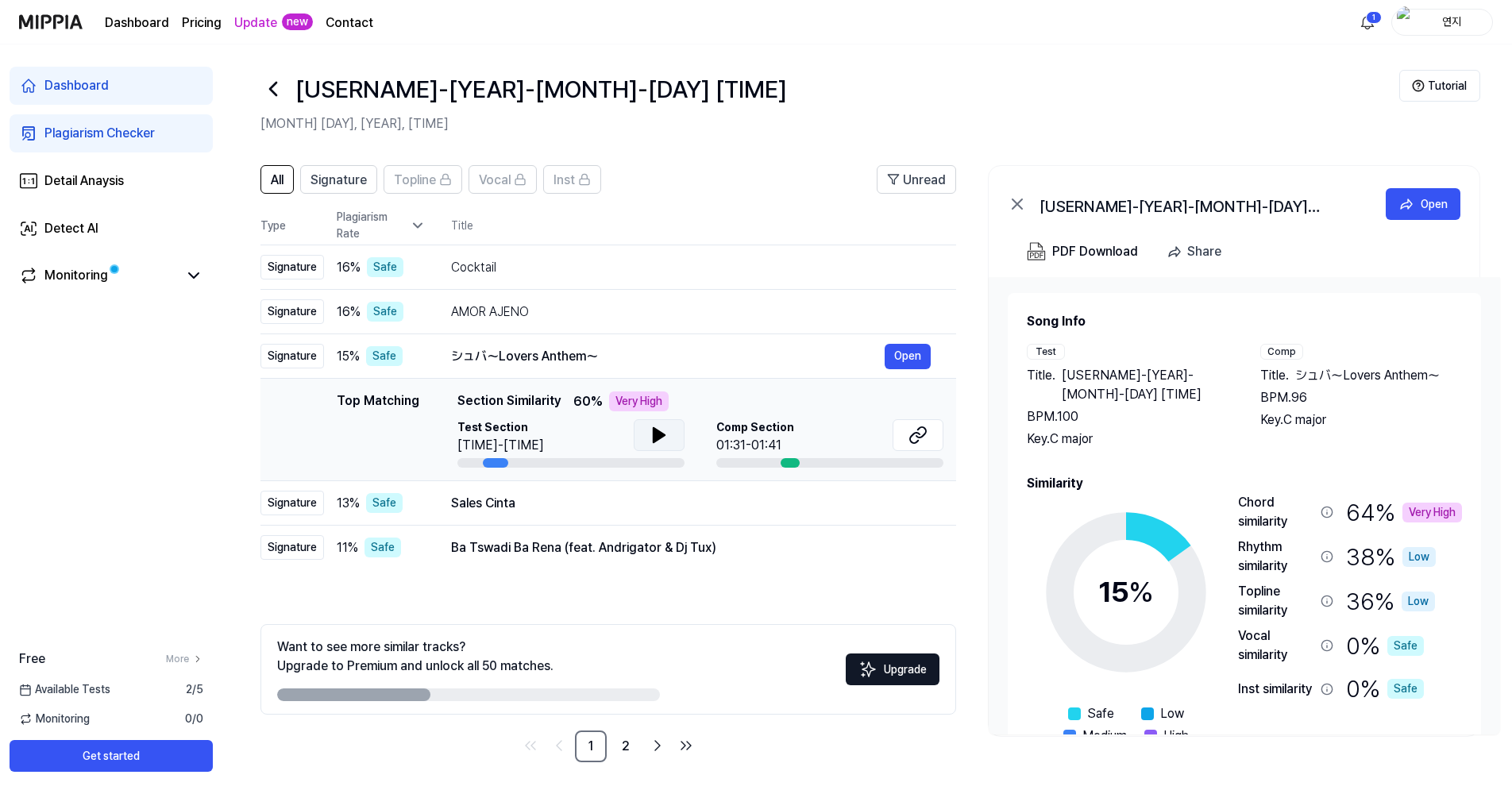 click 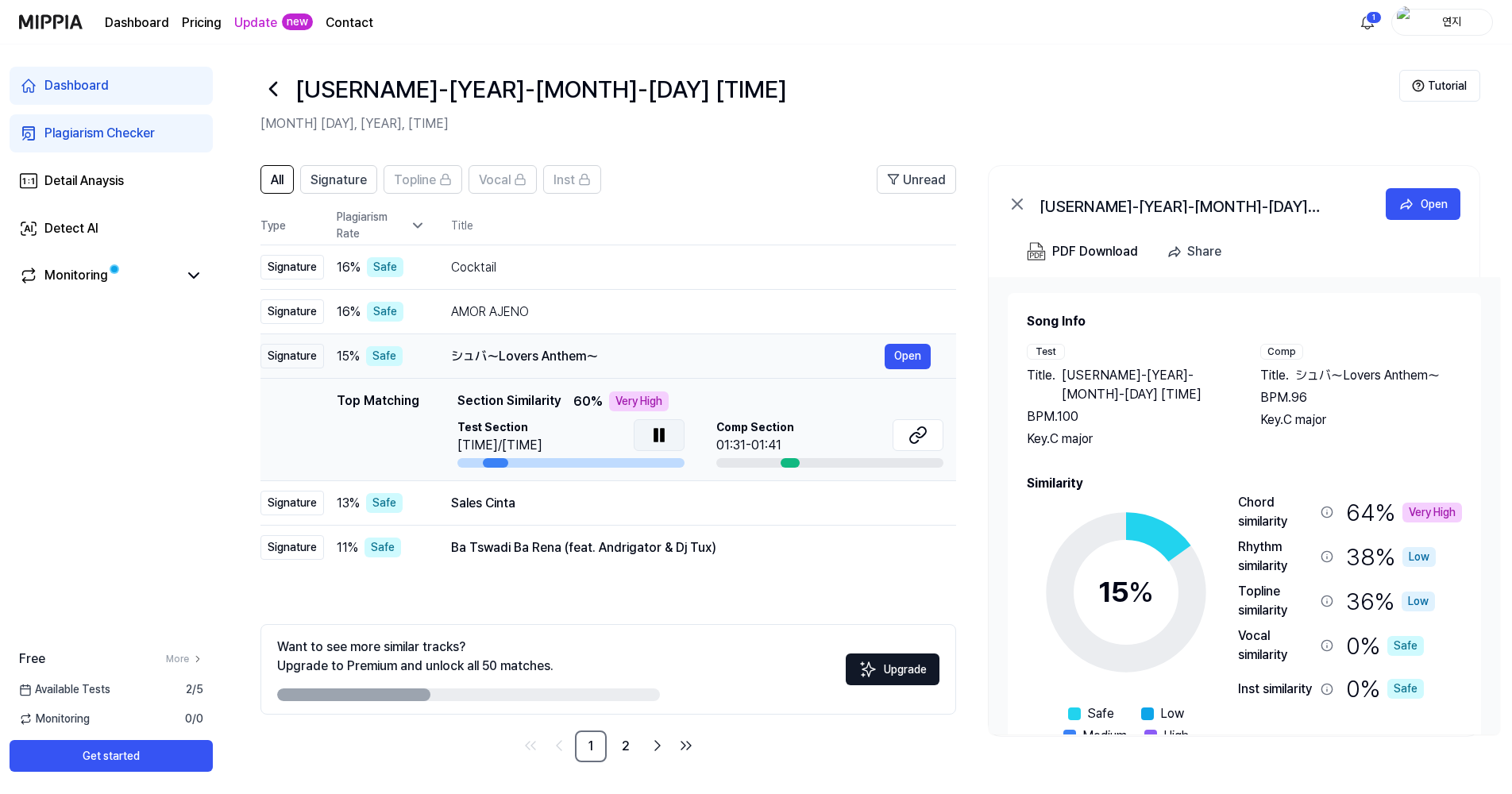 click on "シュバ～Lovers Anthem～ Open" at bounding box center (691, 357) 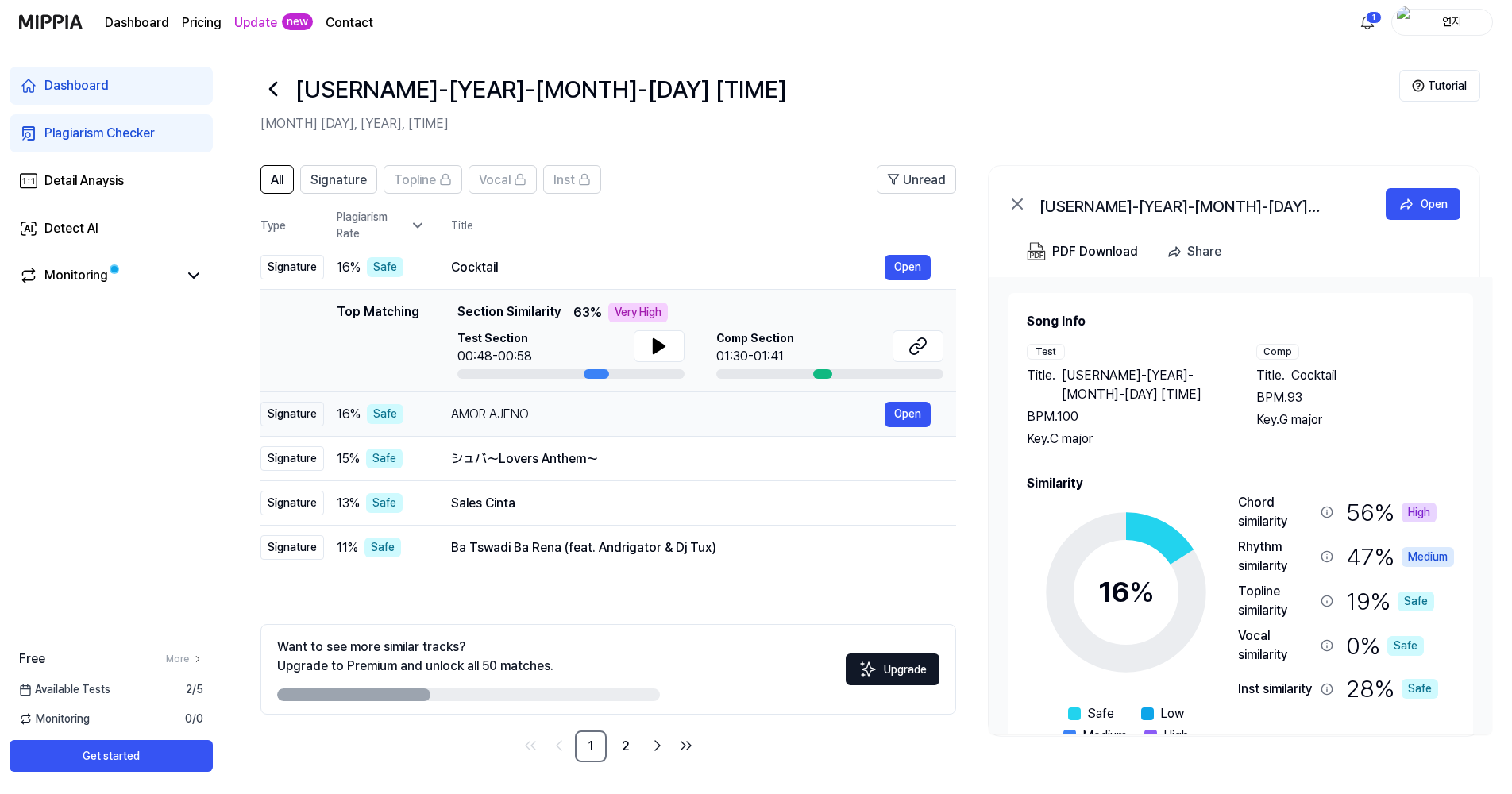 click on "AMOR AJENO" at bounding box center (668, 414) 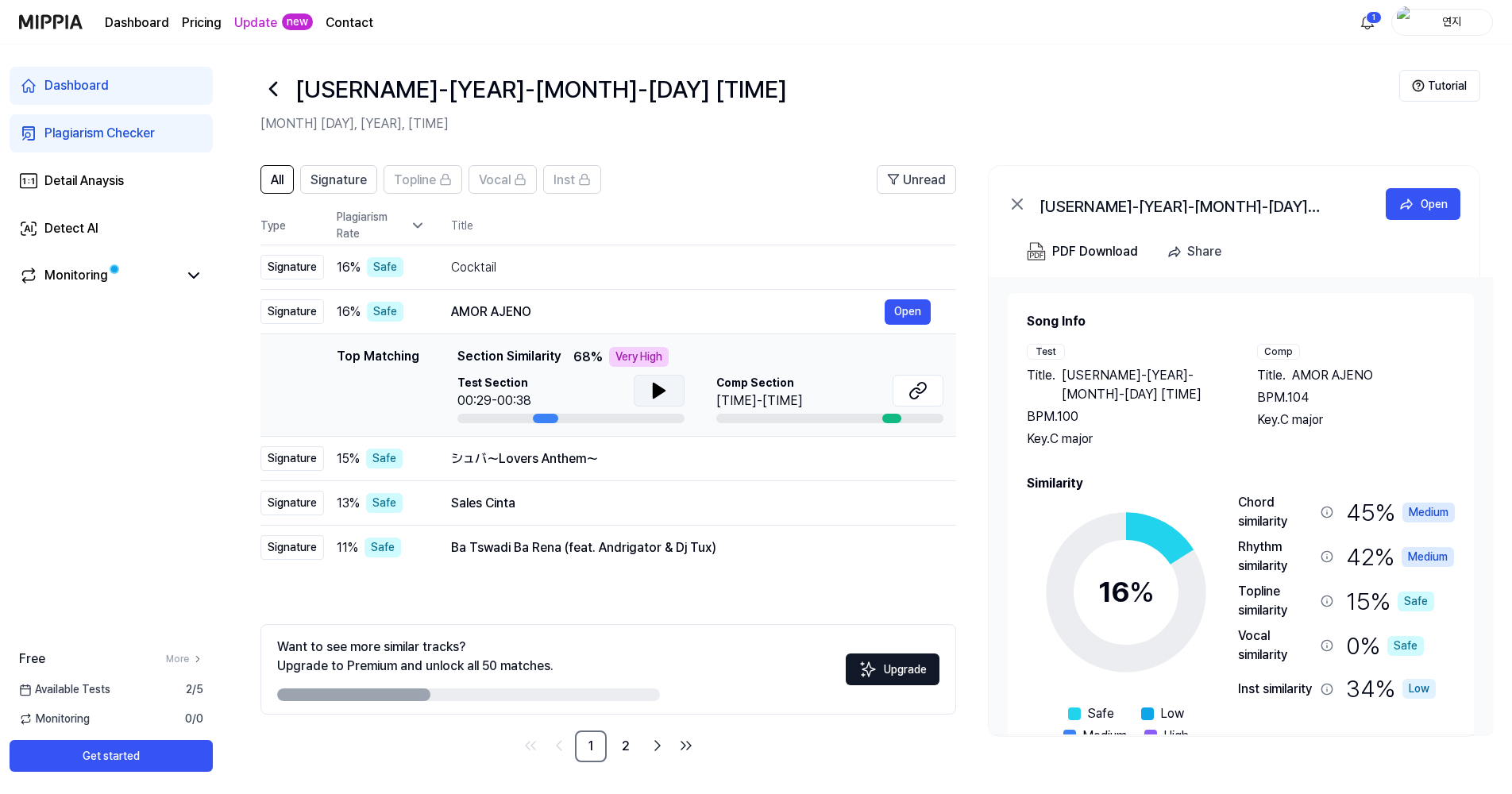 click at bounding box center (659, 391) 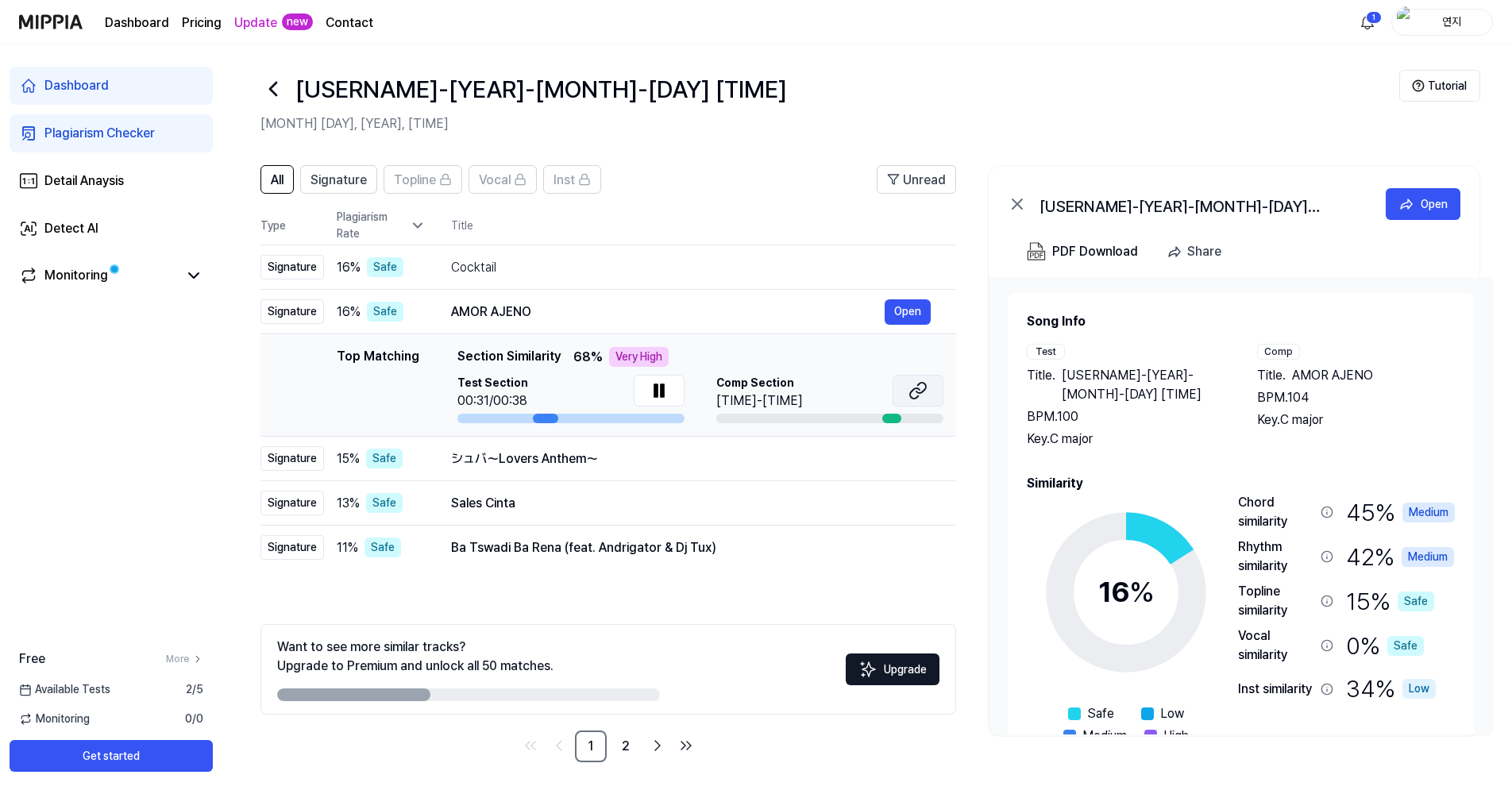 click 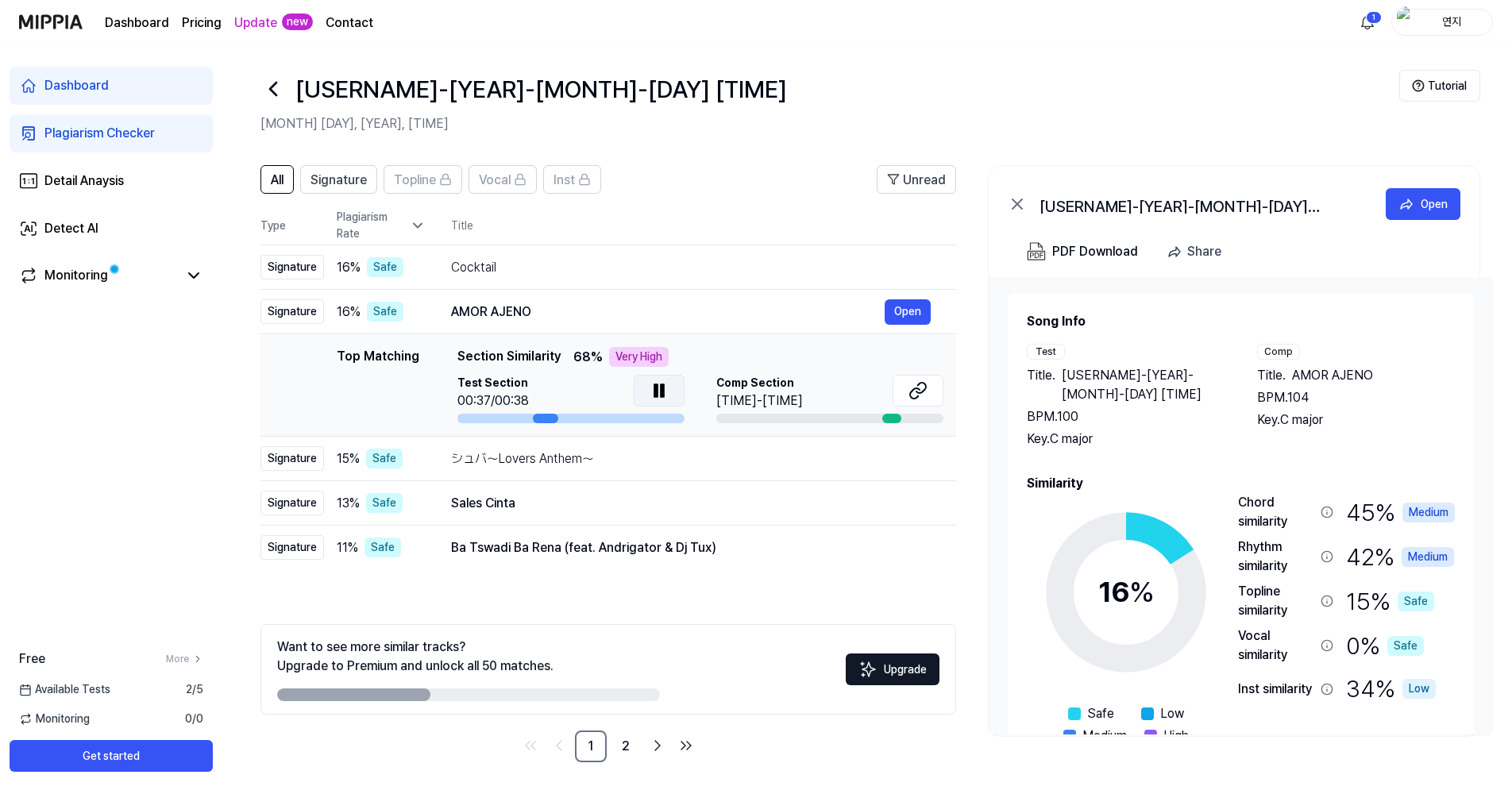 click 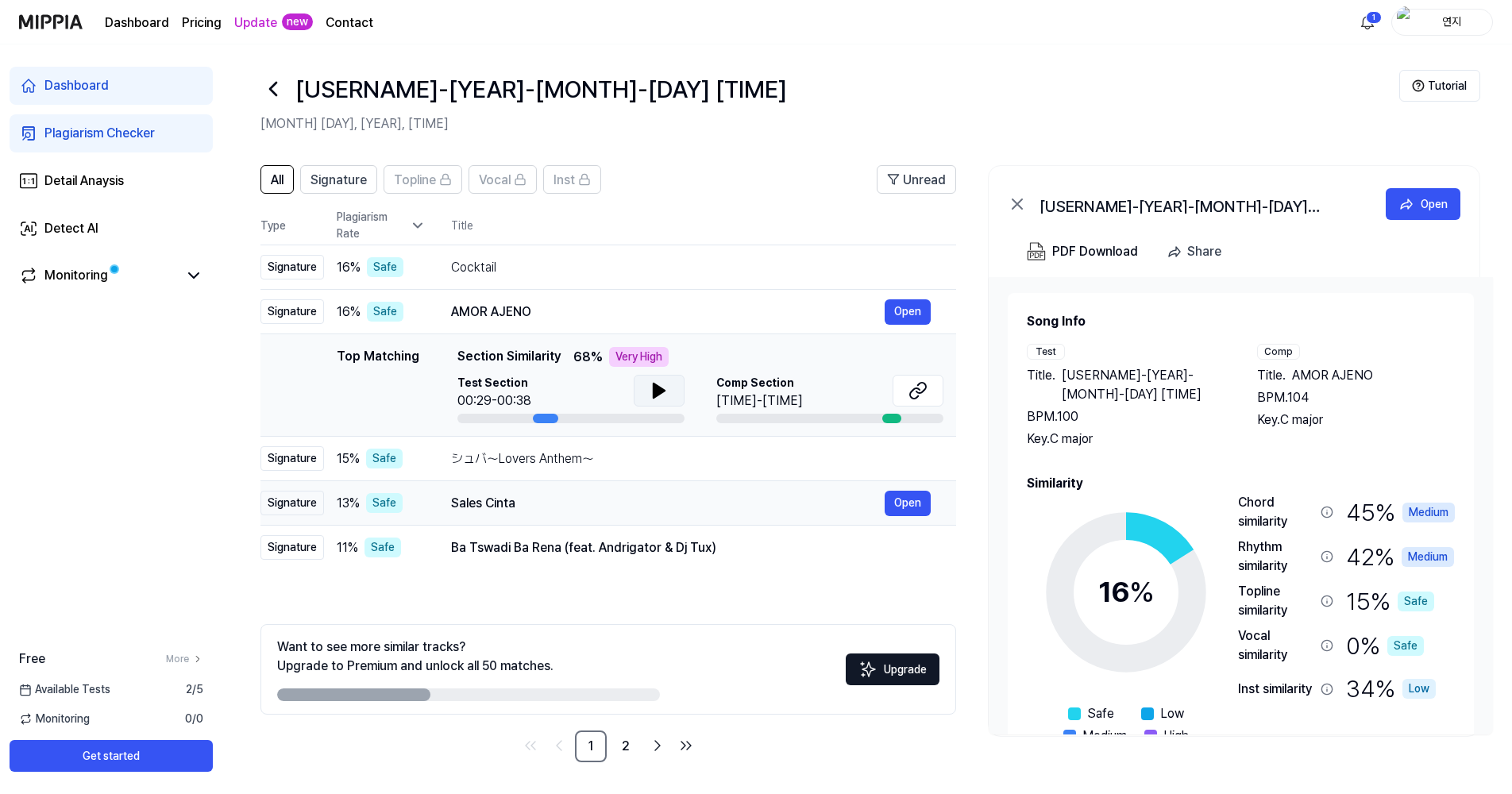 click on "Sales Cinta" at bounding box center (668, 503) 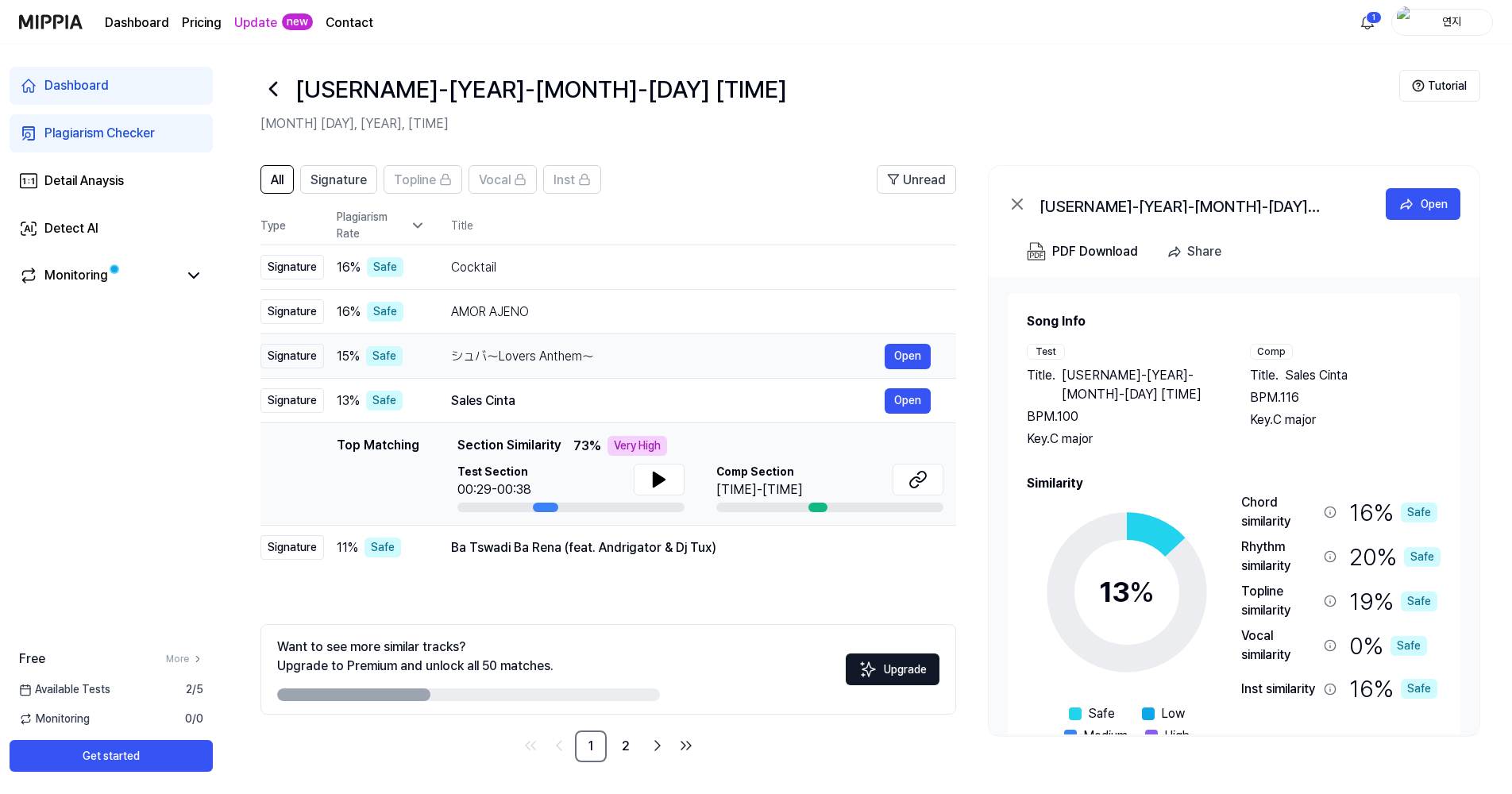 click on "シュバ～Lovers Anthem～" at bounding box center (668, 357) 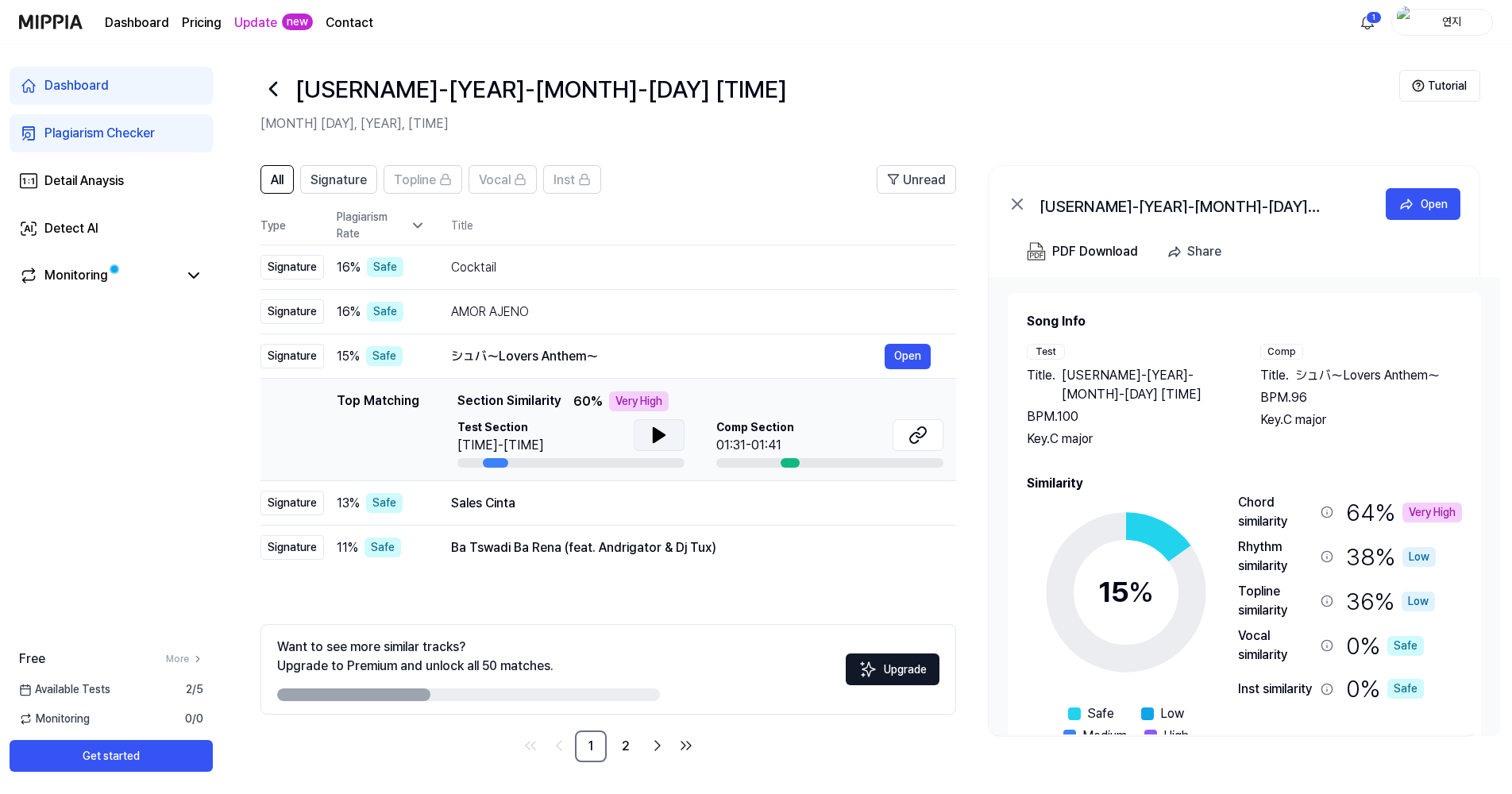 click at bounding box center (659, 435) 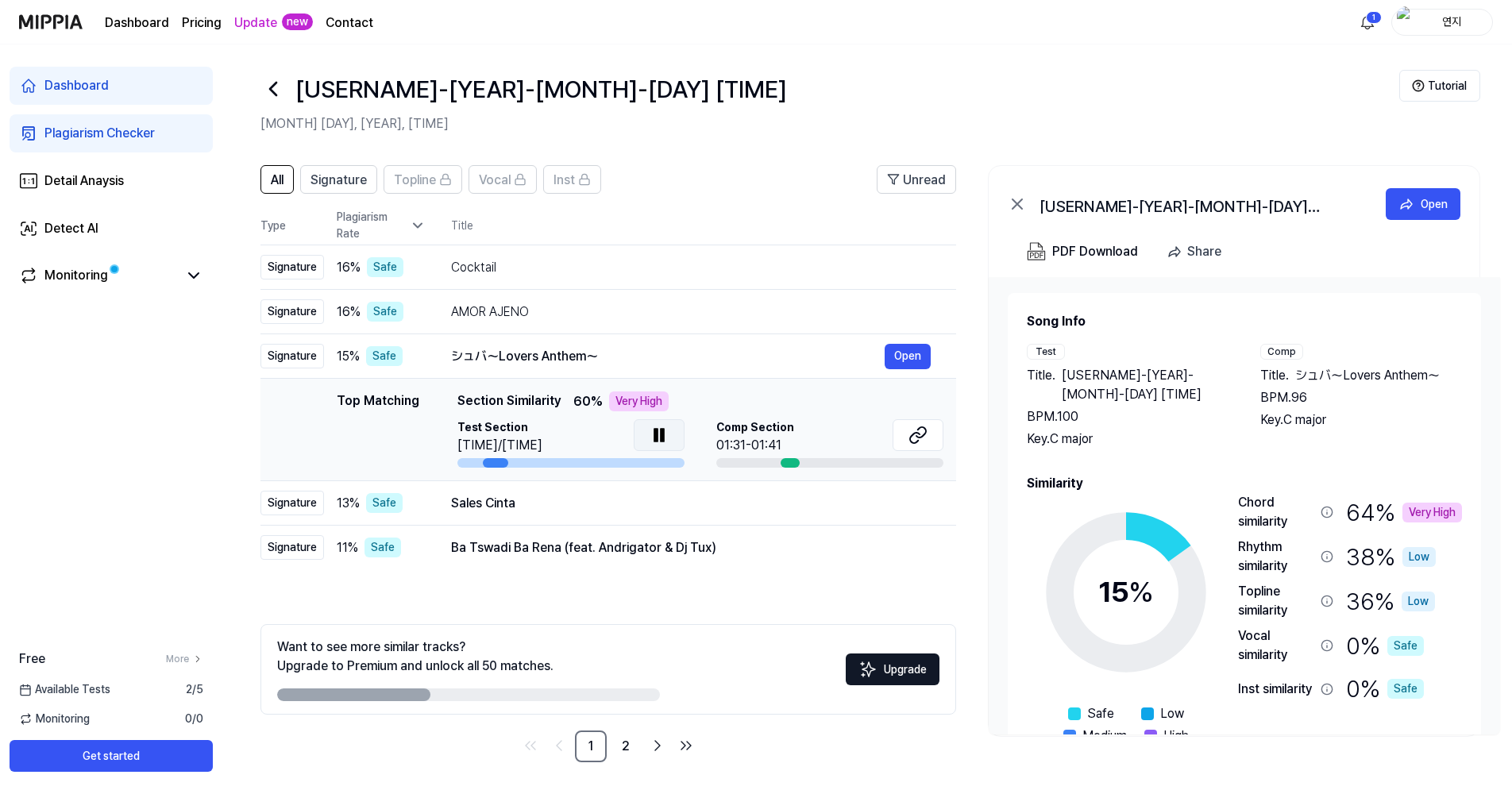 click at bounding box center (659, 435) 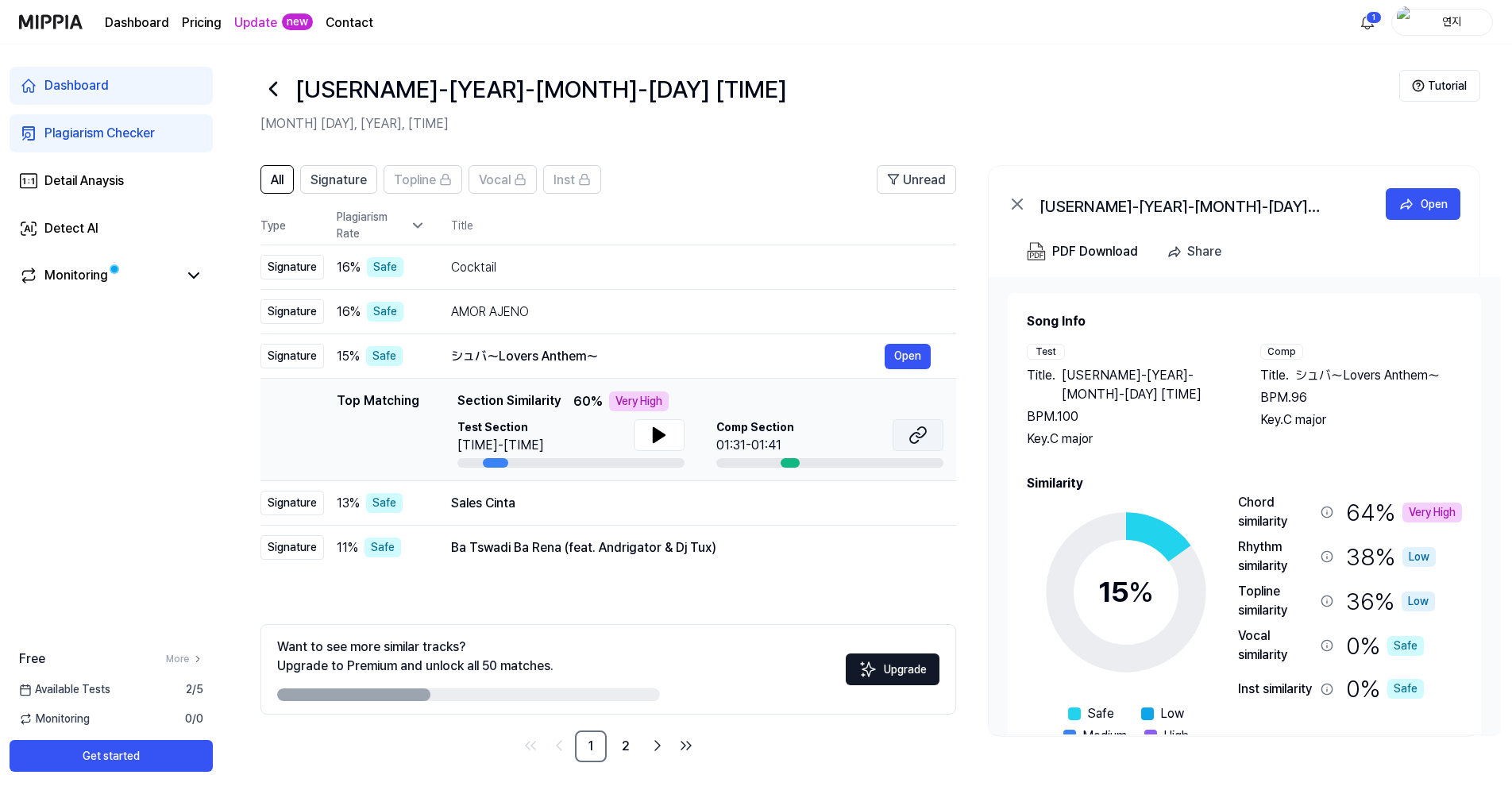 click 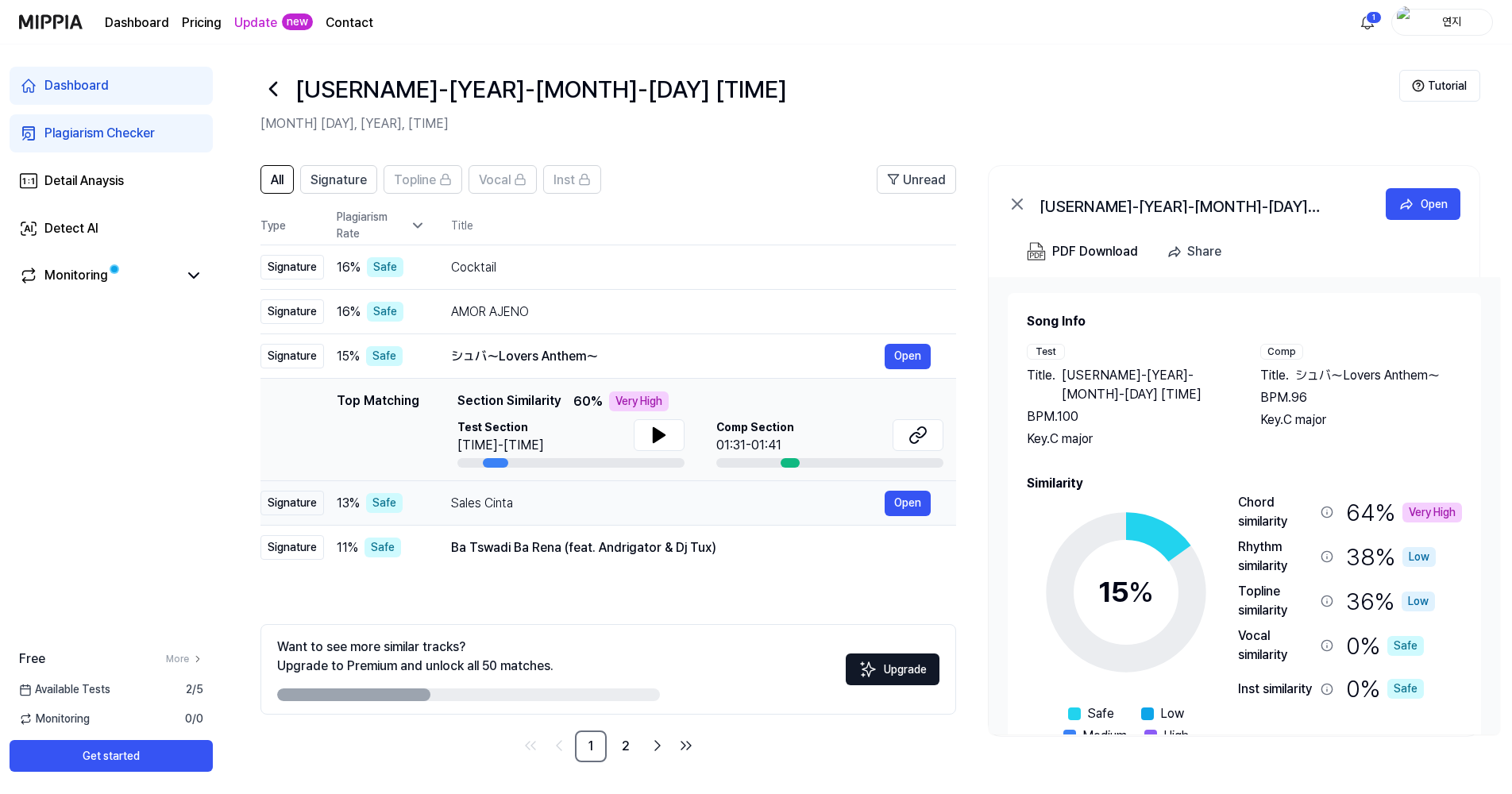 click on "Sales Cinta" at bounding box center [668, 503] 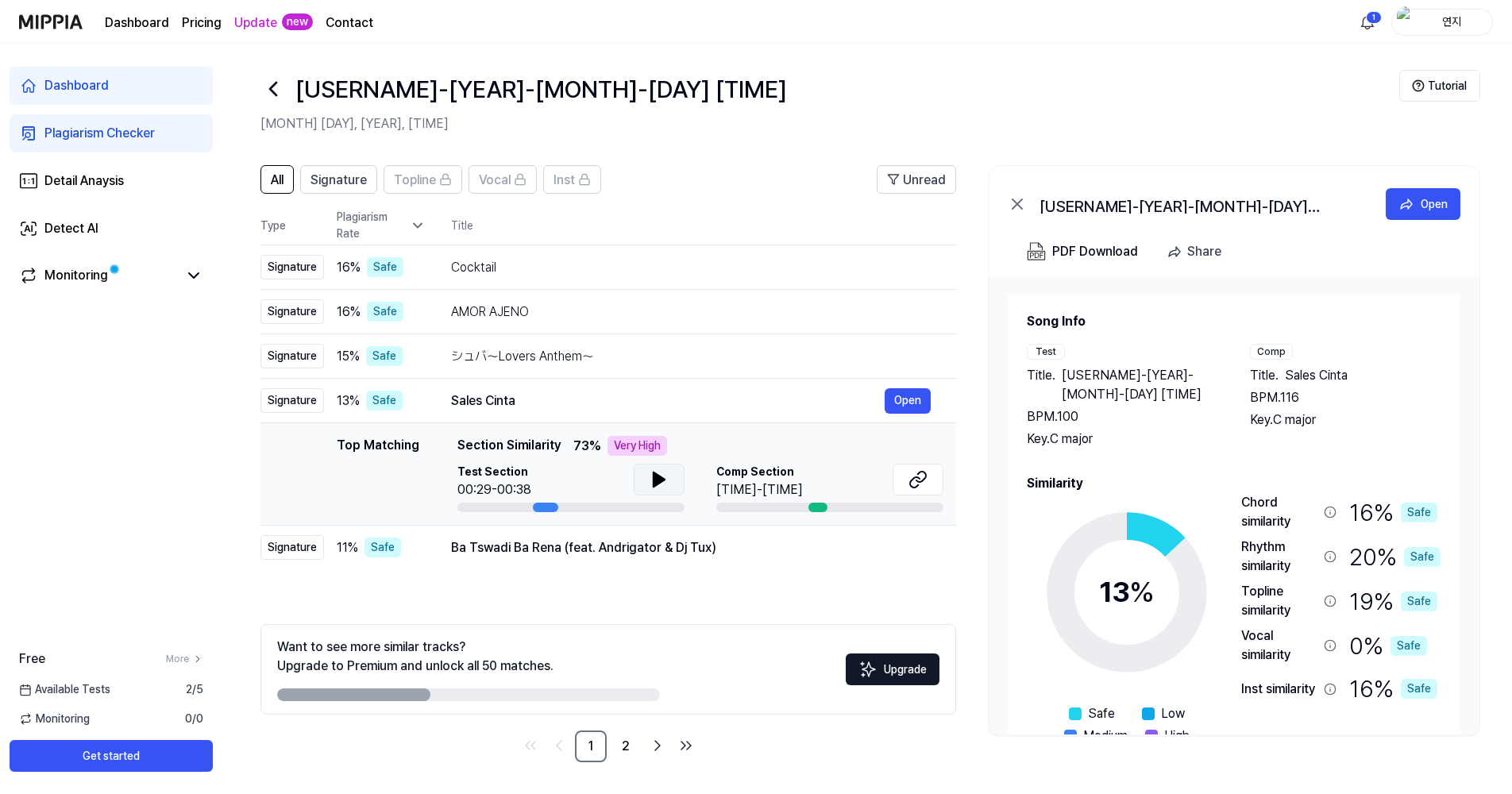 click 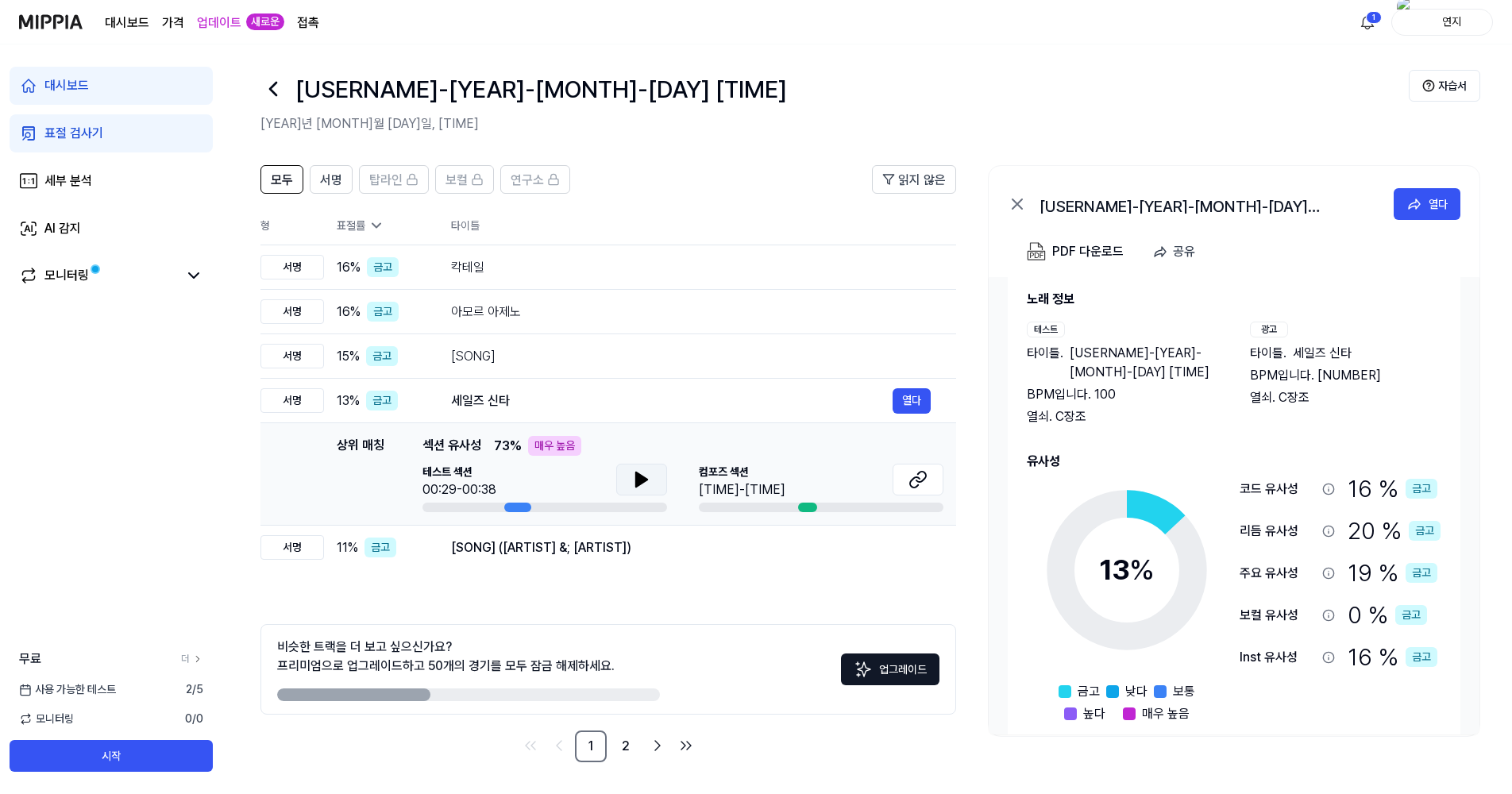 scroll, scrollTop: 0, scrollLeft: 0, axis: both 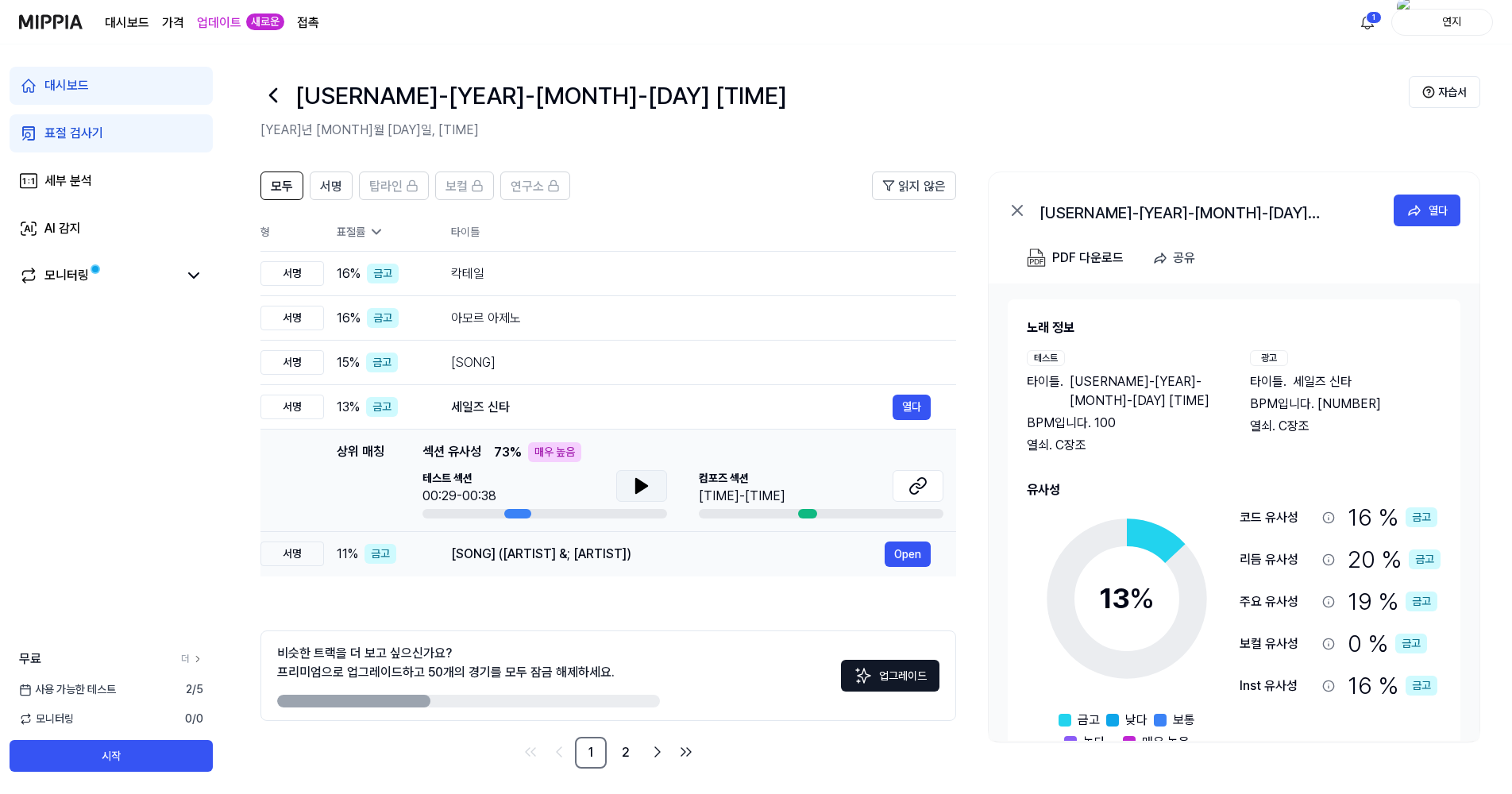 click on "[SONG] ([ARTIST] &; [ARTIST]) Open" at bounding box center (691, 554) 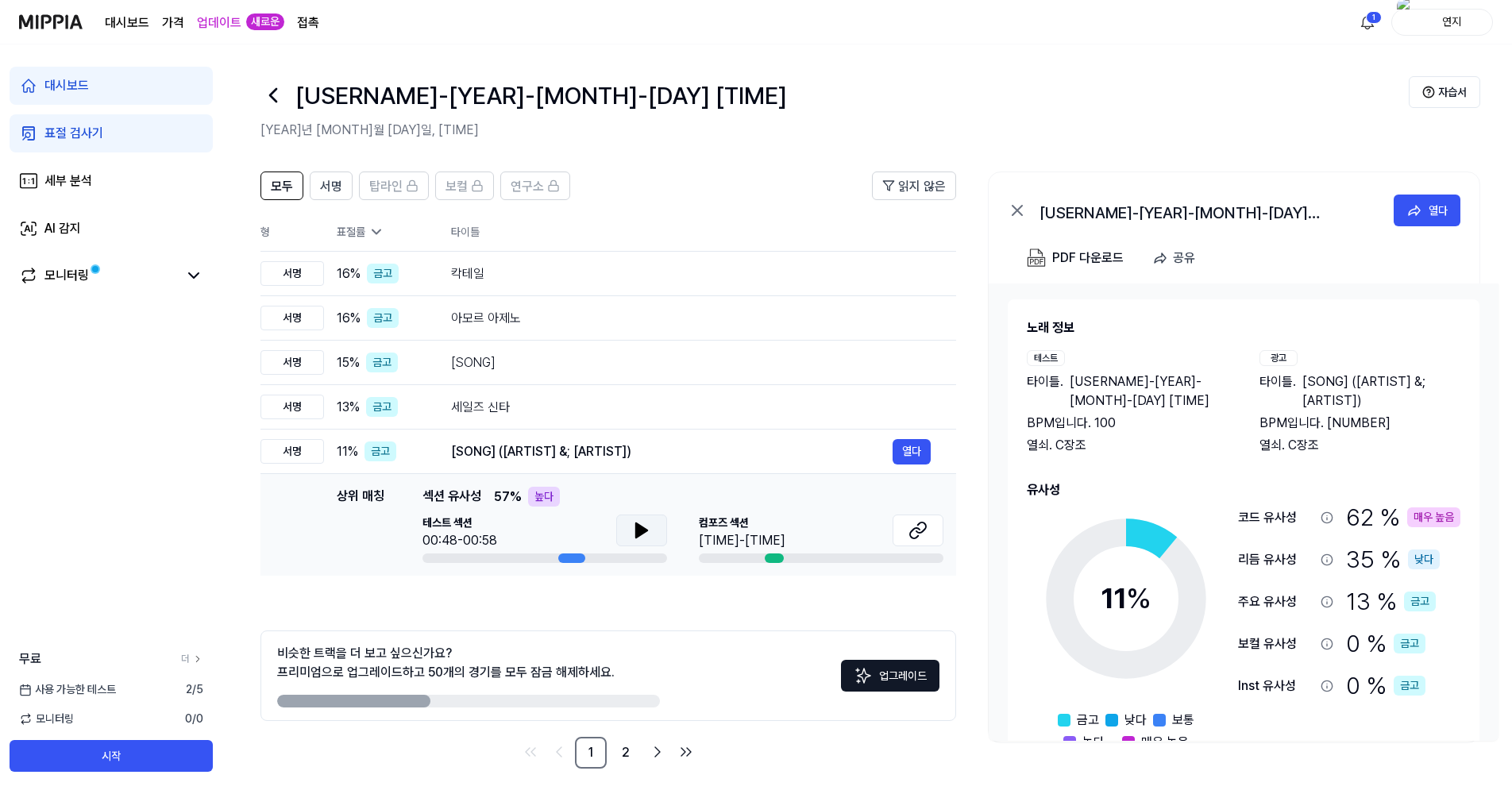 click at bounding box center (642, 530) 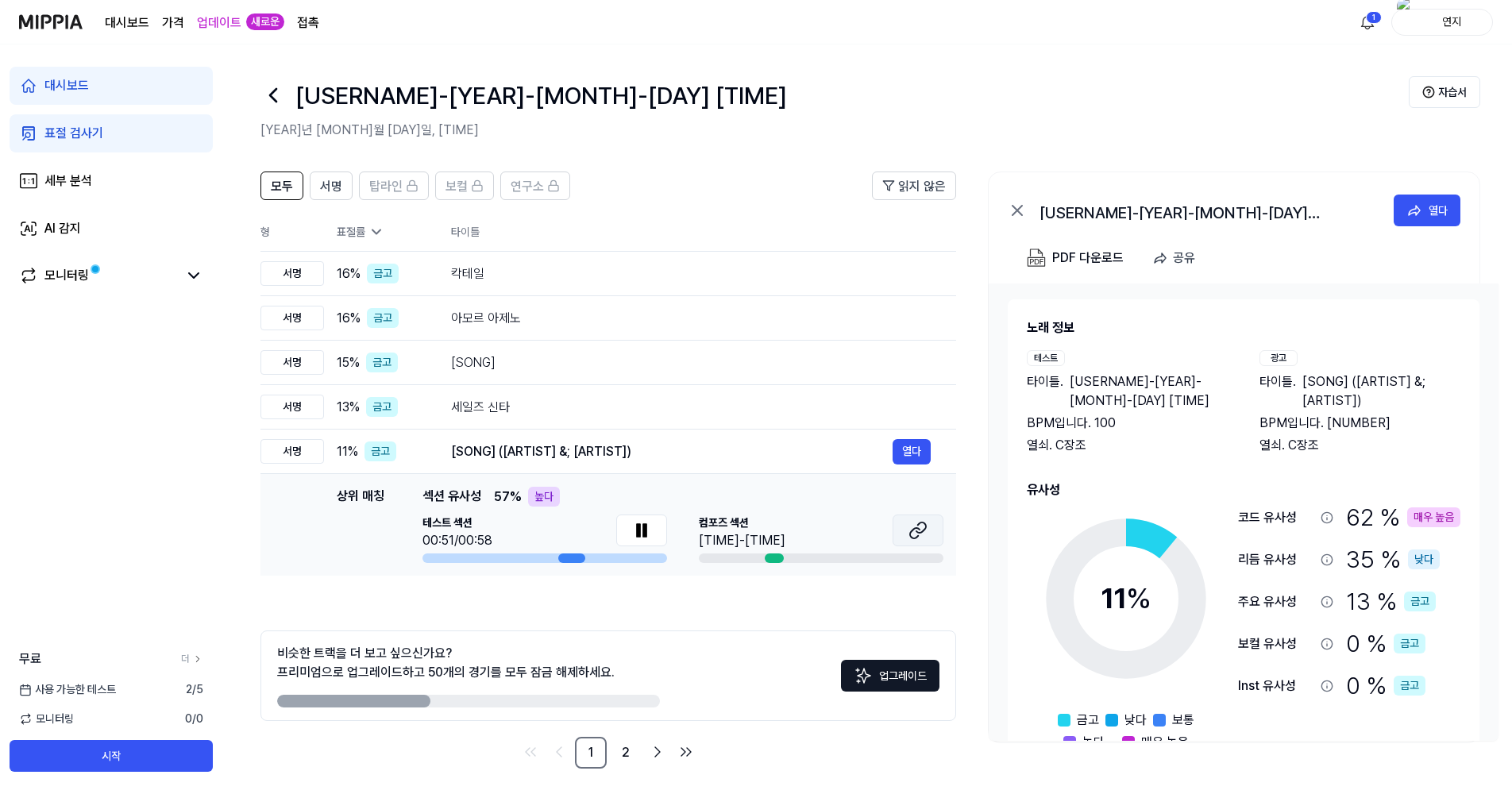 click 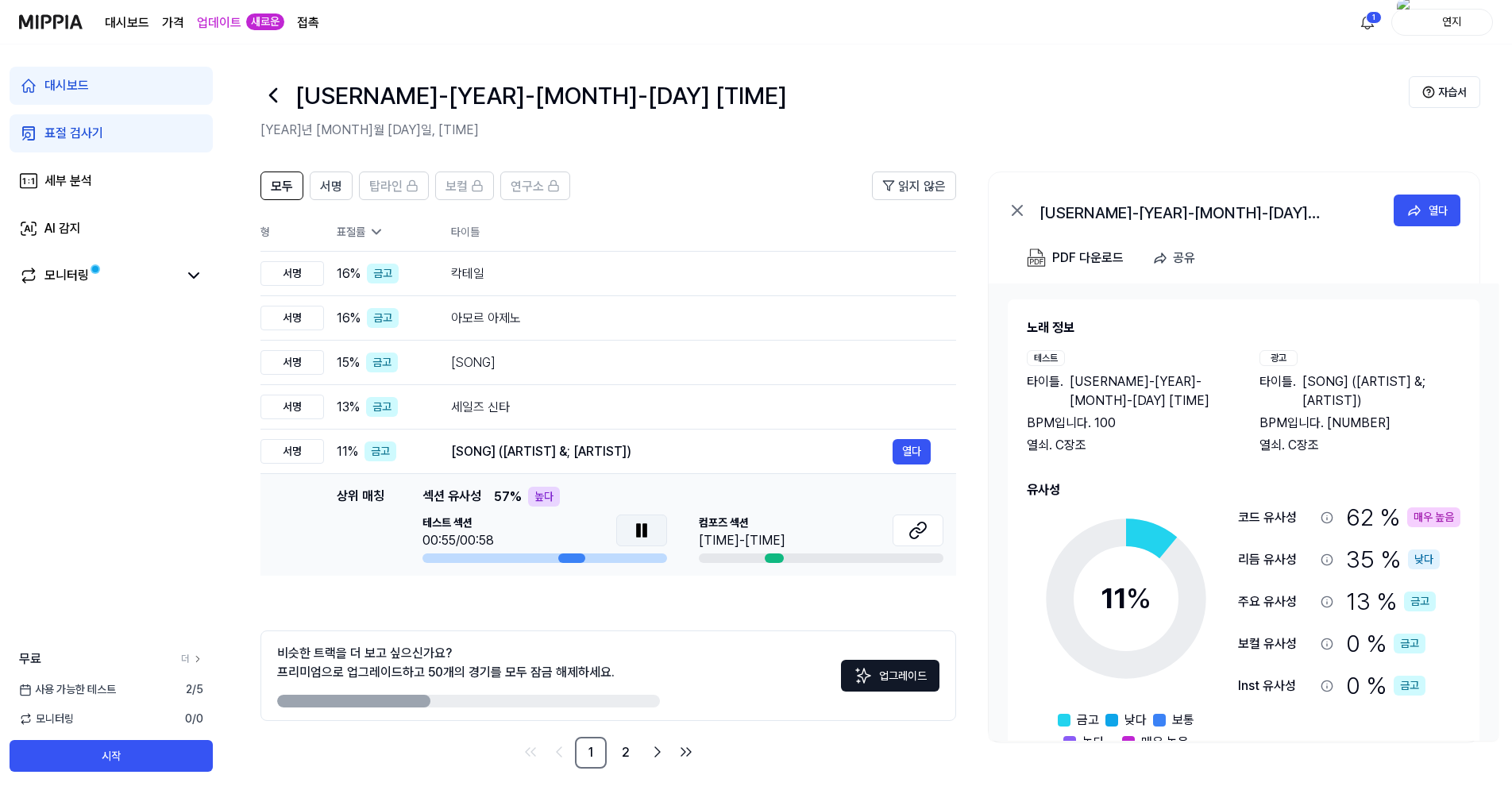 click 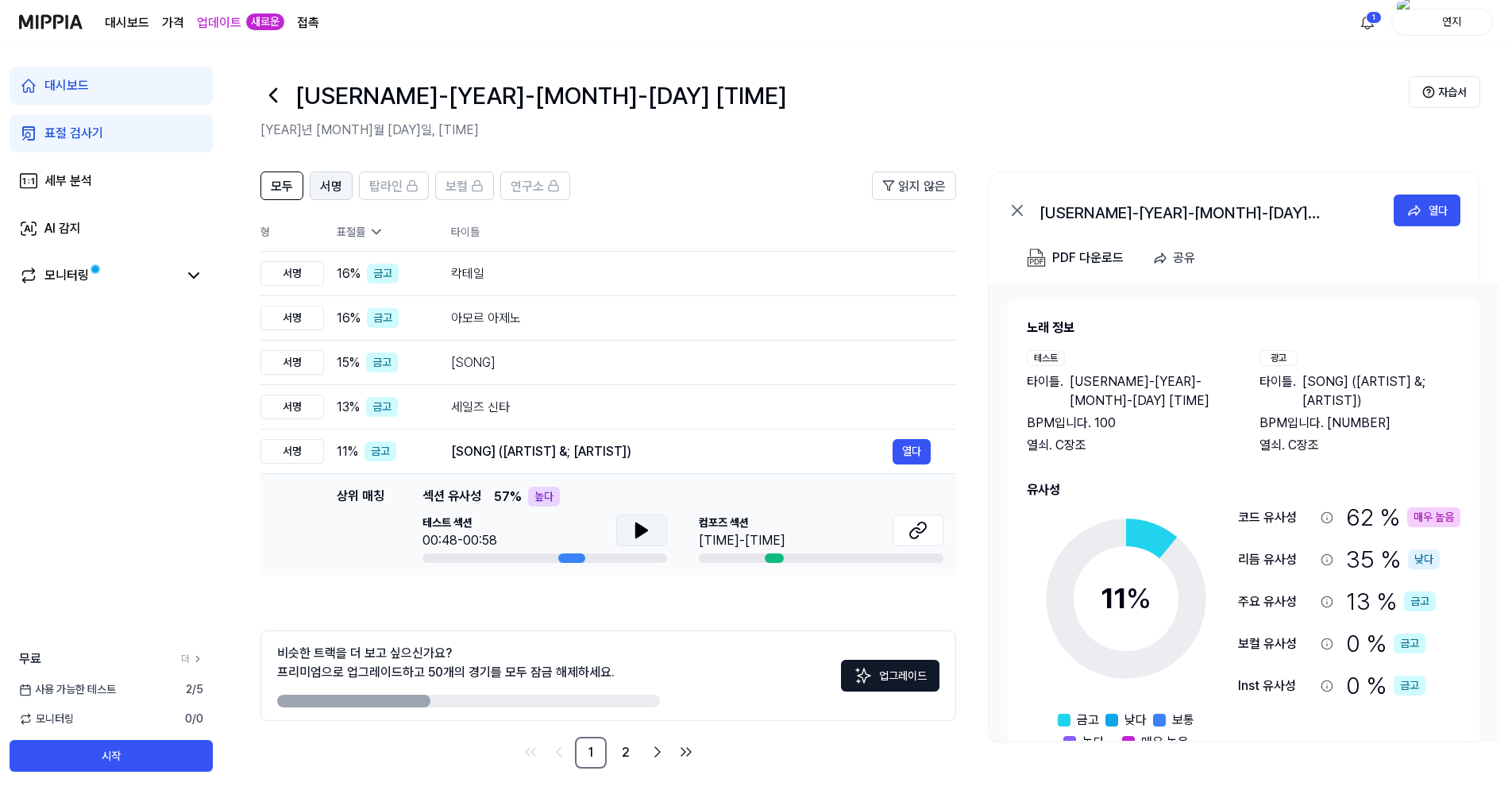 click on "서명" at bounding box center (331, 187) 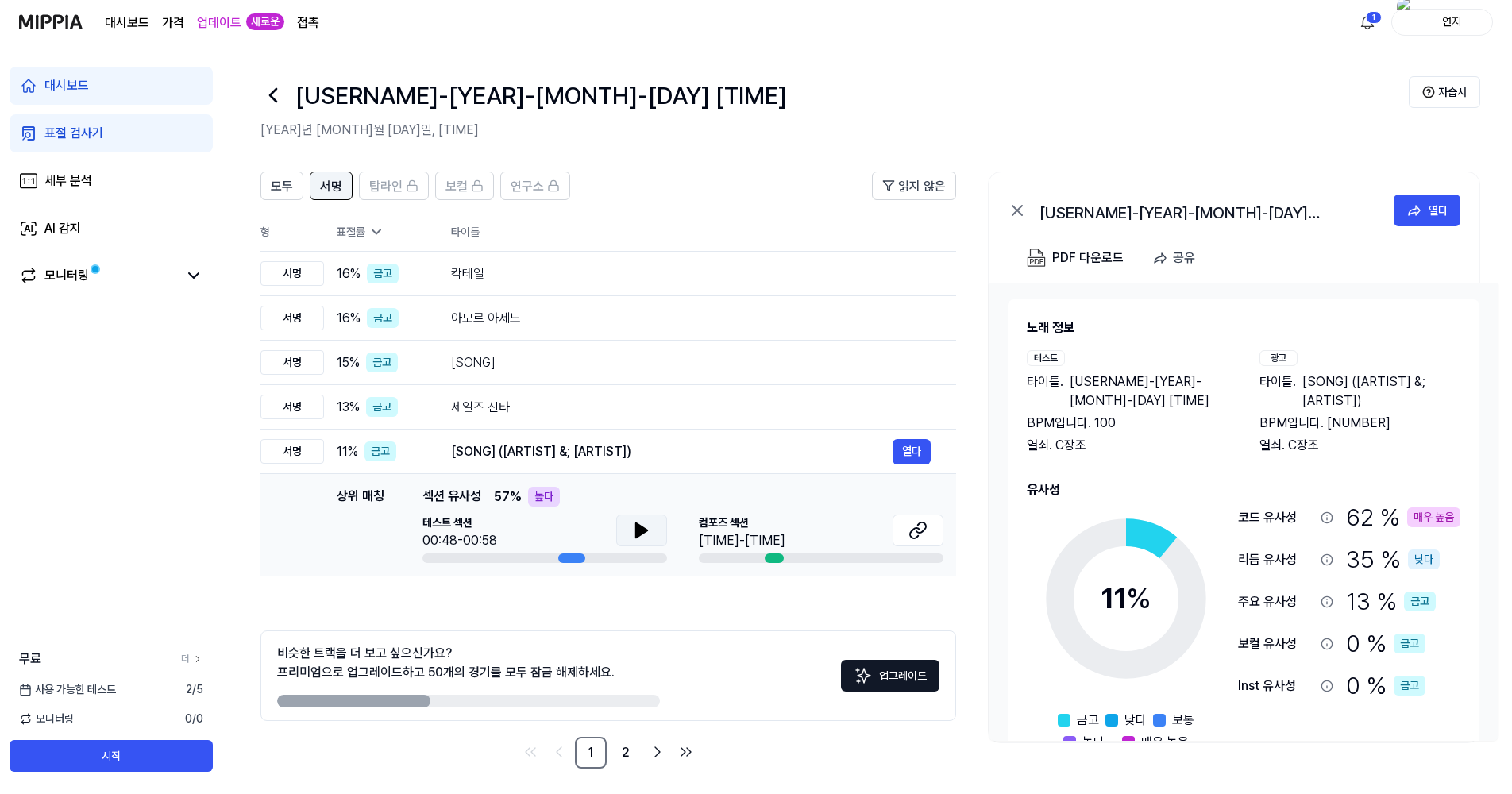 click on "서명" at bounding box center [331, 186] 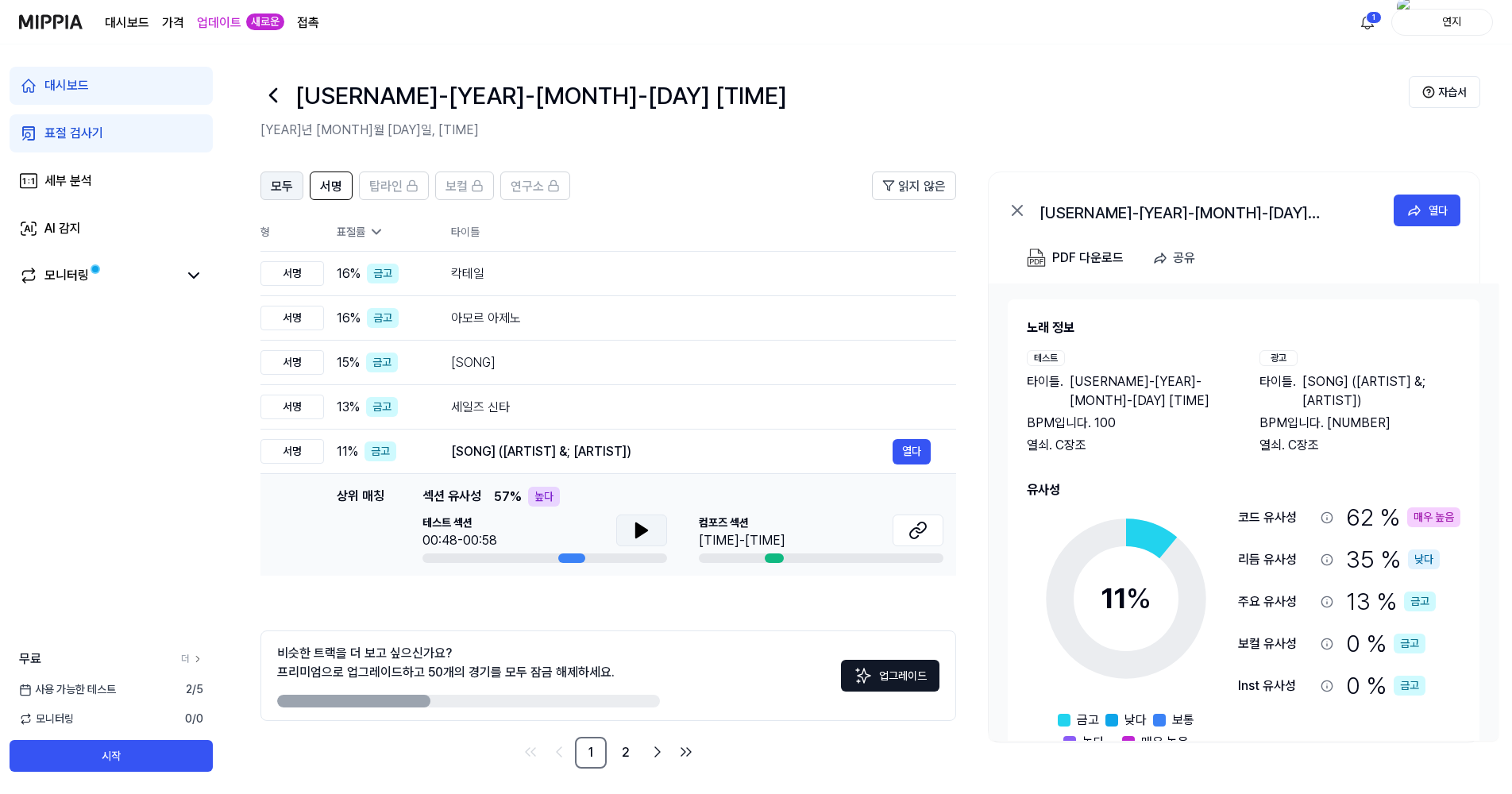 click on "모두" at bounding box center [282, 186] 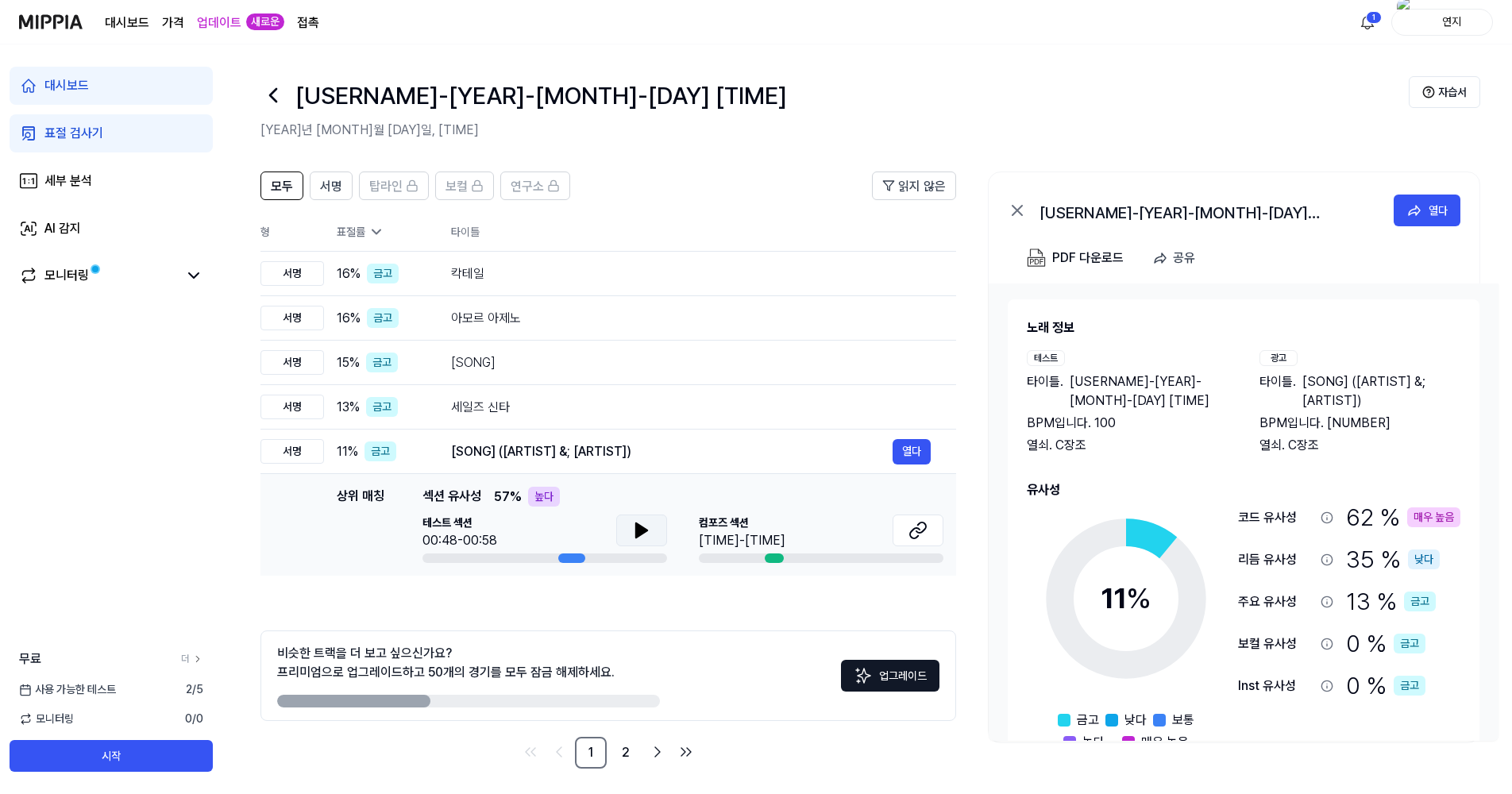click on "모두 서명 탑라인 보컬 연구소 읽지 않은 All Signature Topline Vocal Inst 형 표절률 타이틀 High Rate Unread 서명 16 % 금고   칵테일 Open 서명 16 % 금고   아모르 아제노 Open 서명 15 % 금고   シュバ~Lovers Anthem~ Open 서명 13 % 금고   세일즈 신타 열다 서명 11 % 금고   Ba Tswadi Ba Rena (feat. [ARTIST] &; [ARTIST]) 열다 상위 매칭 Top Matching 섹션 유사성 57 % 높다   테스트 섹션 [TIME]-[TIME] 컴포즈 섹션 [TIME]-[TIME] Open 비슷한 트랙을 더 보고 싶으신가요?   프리미엄으로 업그레이드하고 50개의 경기를 모두 잠금 해제하세요. 업그레이드 1 2 [USERNAME]-[YEAR]-[MONTH]-[DAY] [TIME] 열다 PDF 다운로드 공유 노래 정보 테스트 타이틀. [USERNAME]-[YEAR]-[MONTH]-[DAY] [TIME] BPM입니다. [NUMBER] 열쇠. [KEY] 광고 타이틀. [SONG] BPM입니다. [NUMBER] 열쇠. [KEY] 유사성 11 % 금고 낮다 보통 높다 매우 높음 코드 유사성 62 % 매우 높음   35 % 낮다" at bounding box center (867, 478) 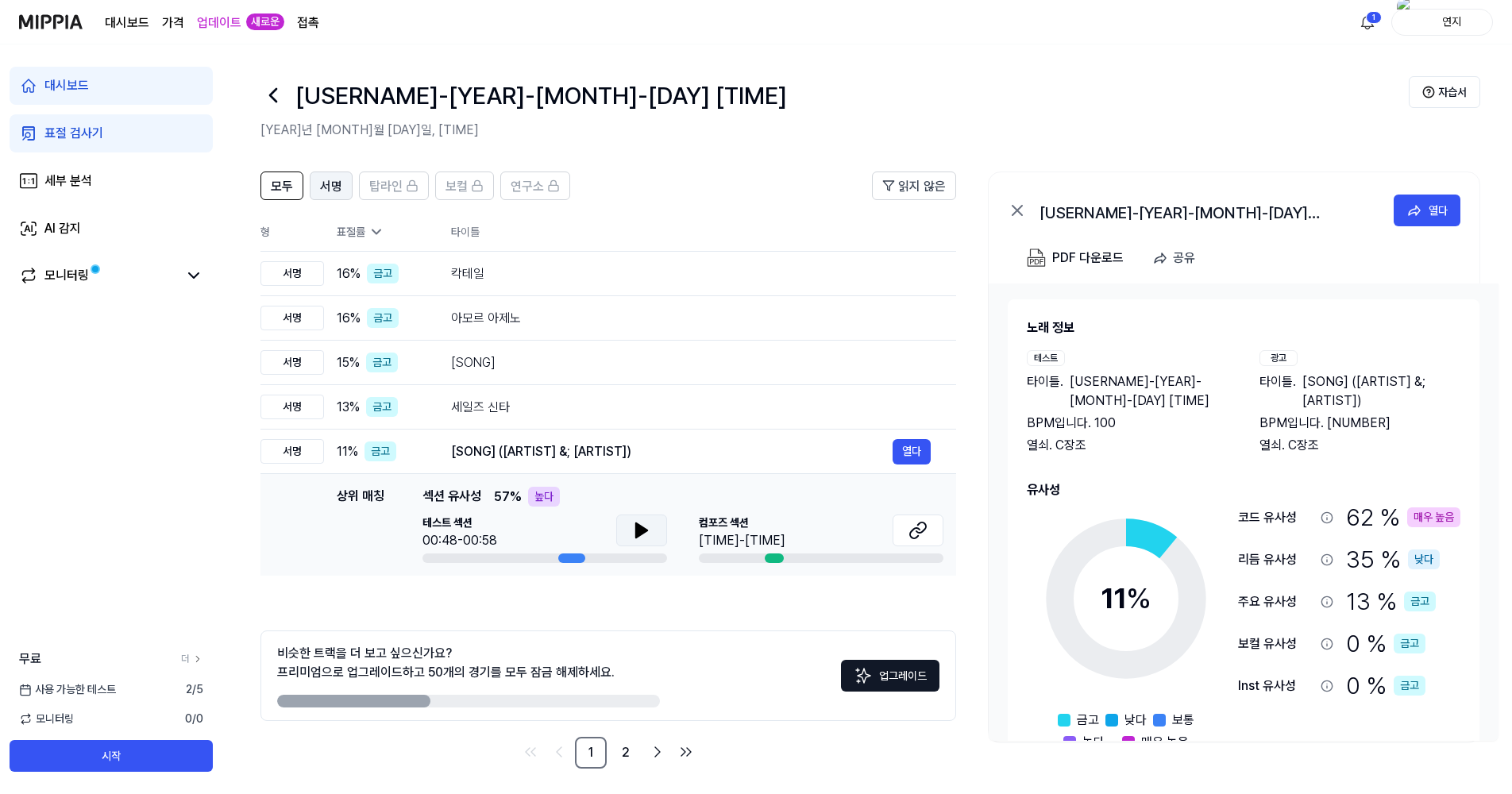 click on "서명" at bounding box center [331, 186] 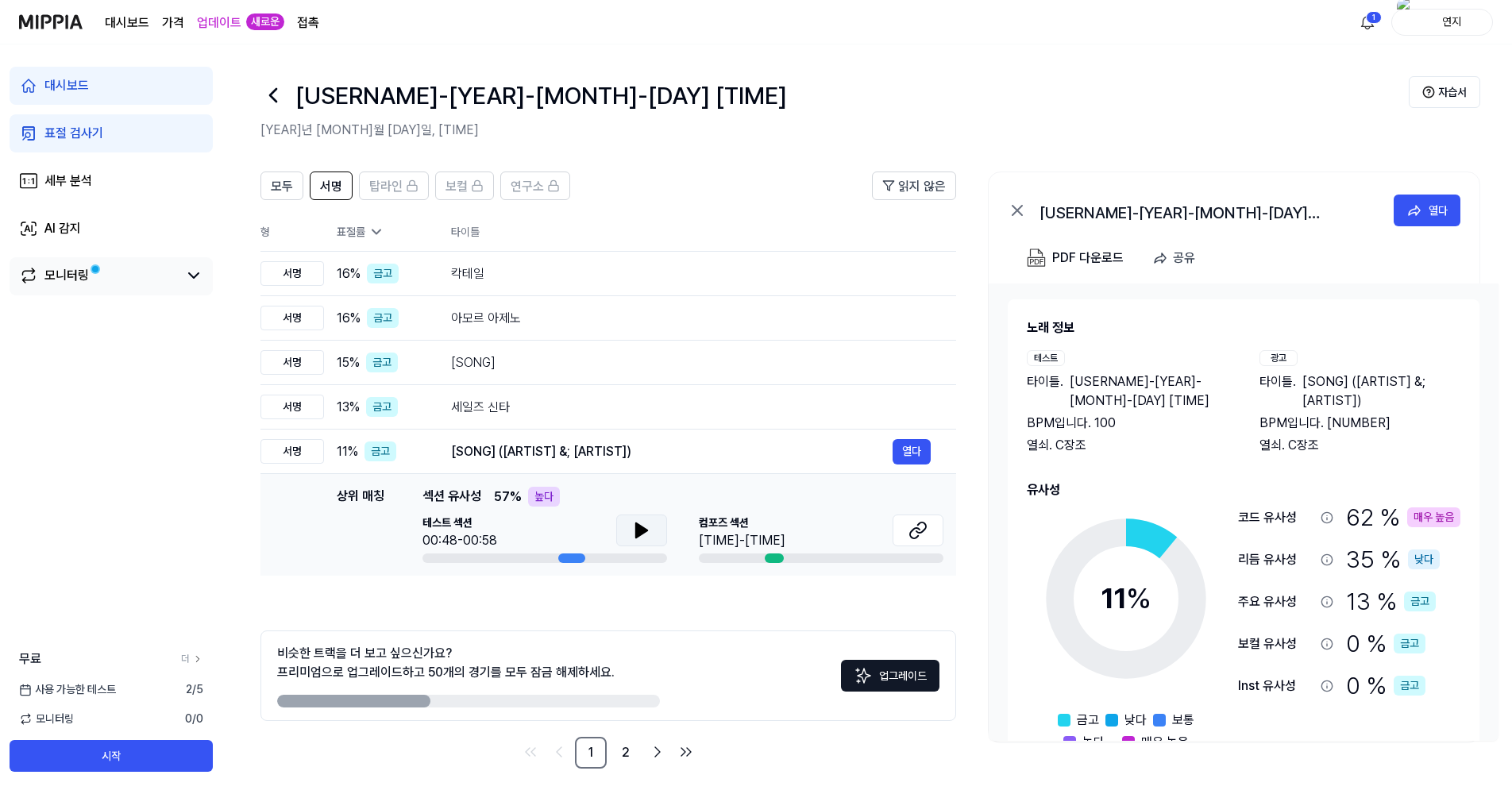 click on "모니터링" at bounding box center (98, 276) 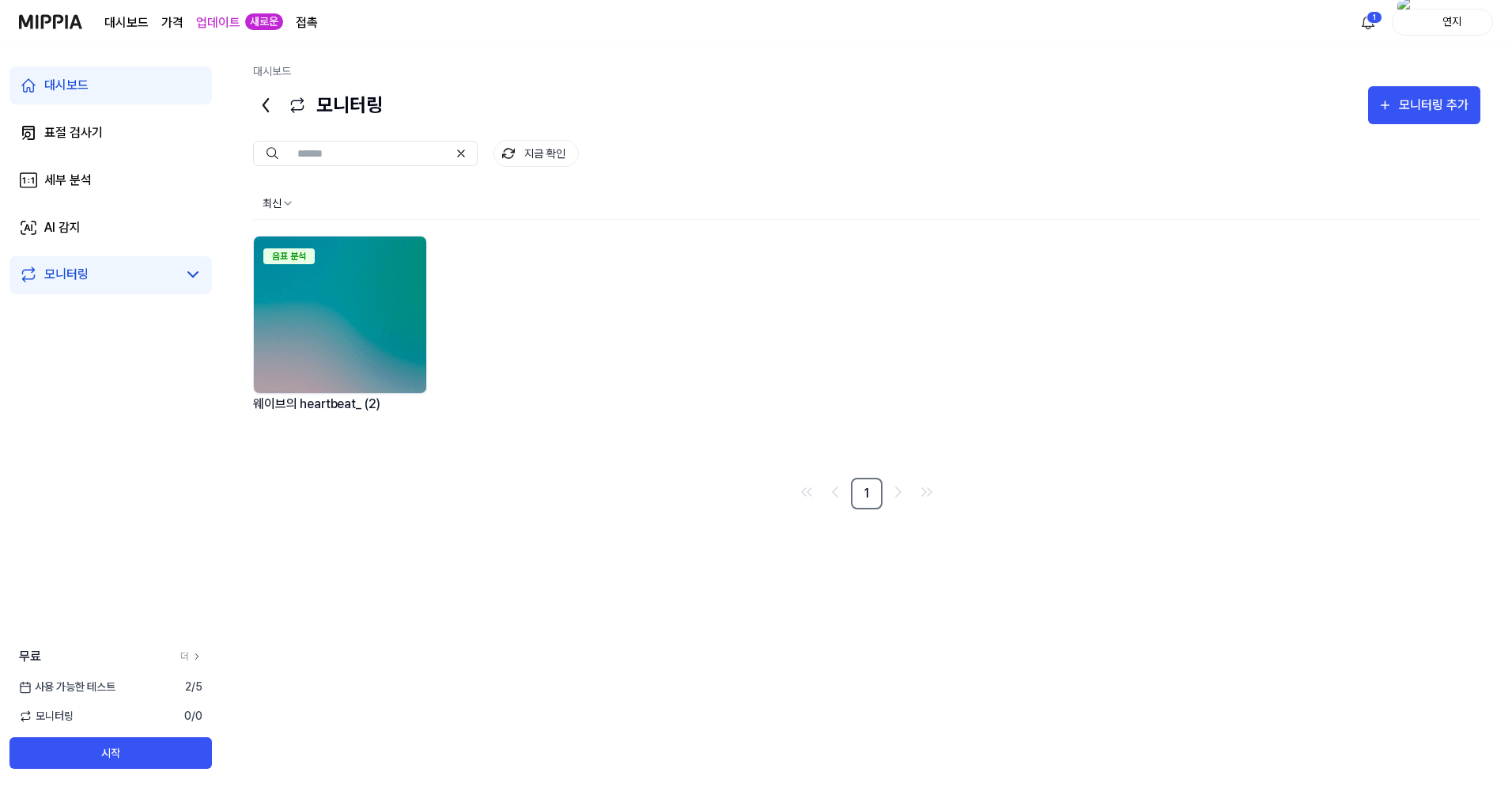 click at bounding box center [340, 315] 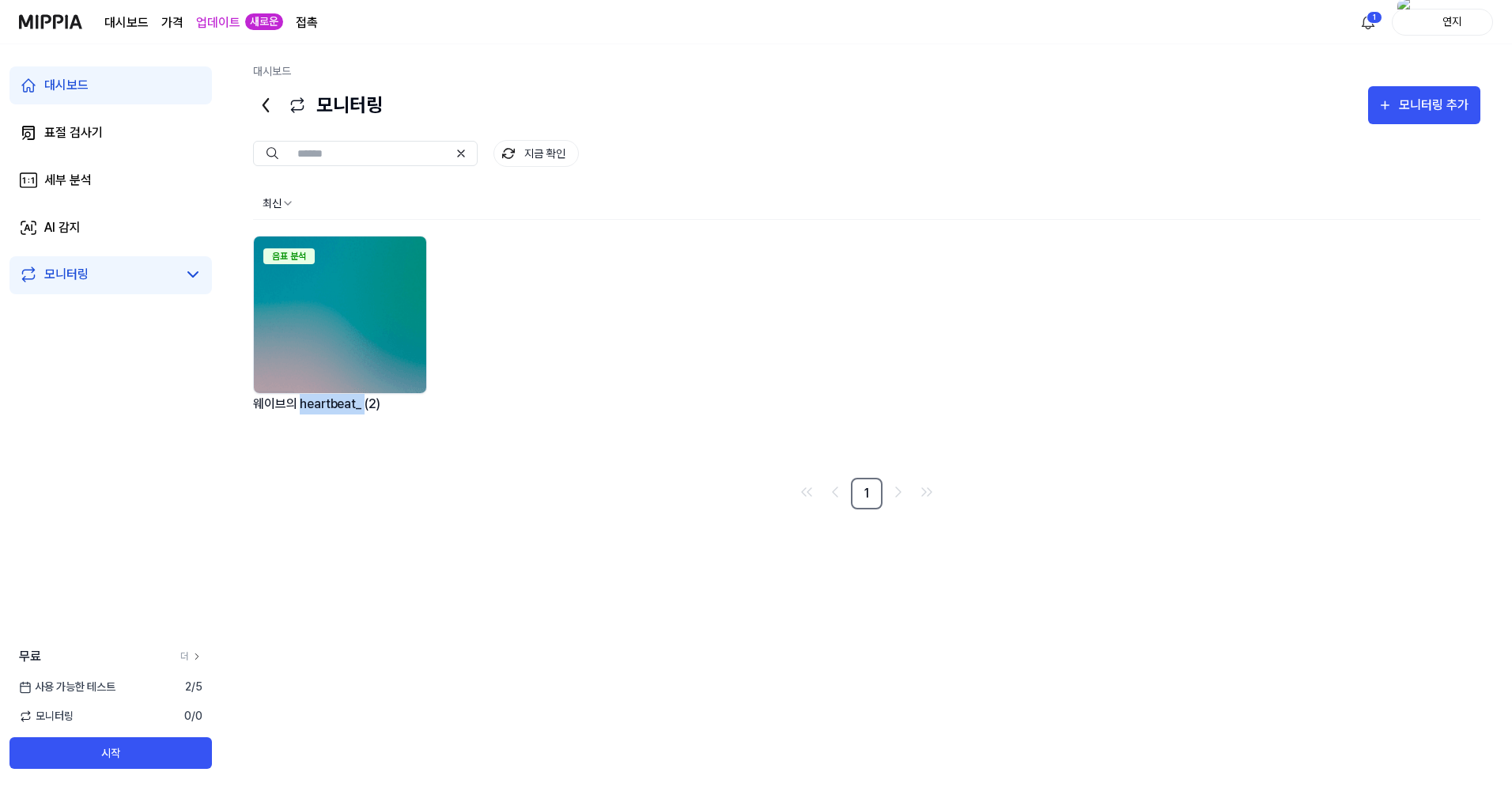 click on "웨이브의 heartbeat_ (2)" at bounding box center (340, 414) 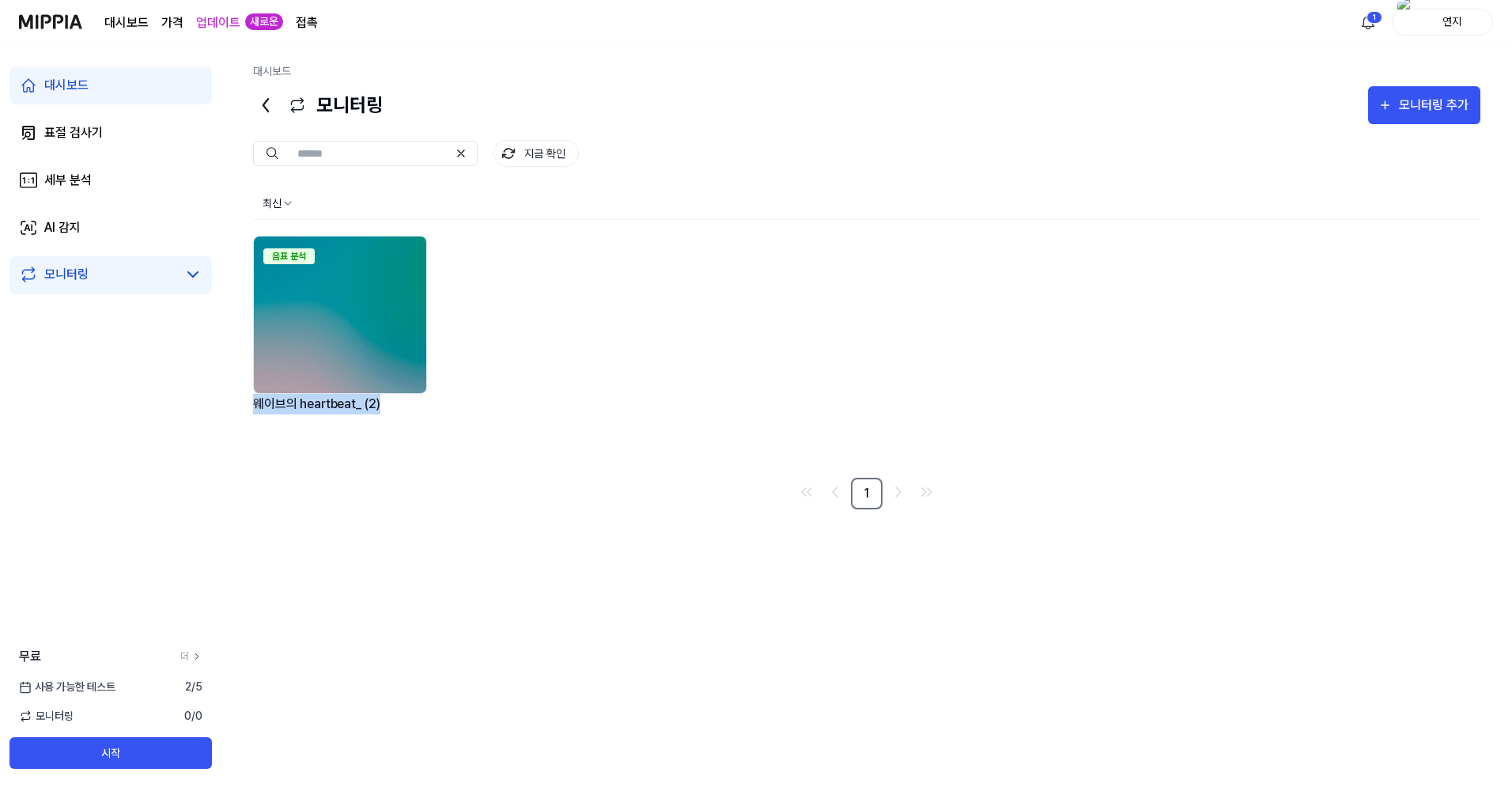 click on "웨이브의 heartbeat_ (2)" at bounding box center [340, 414] 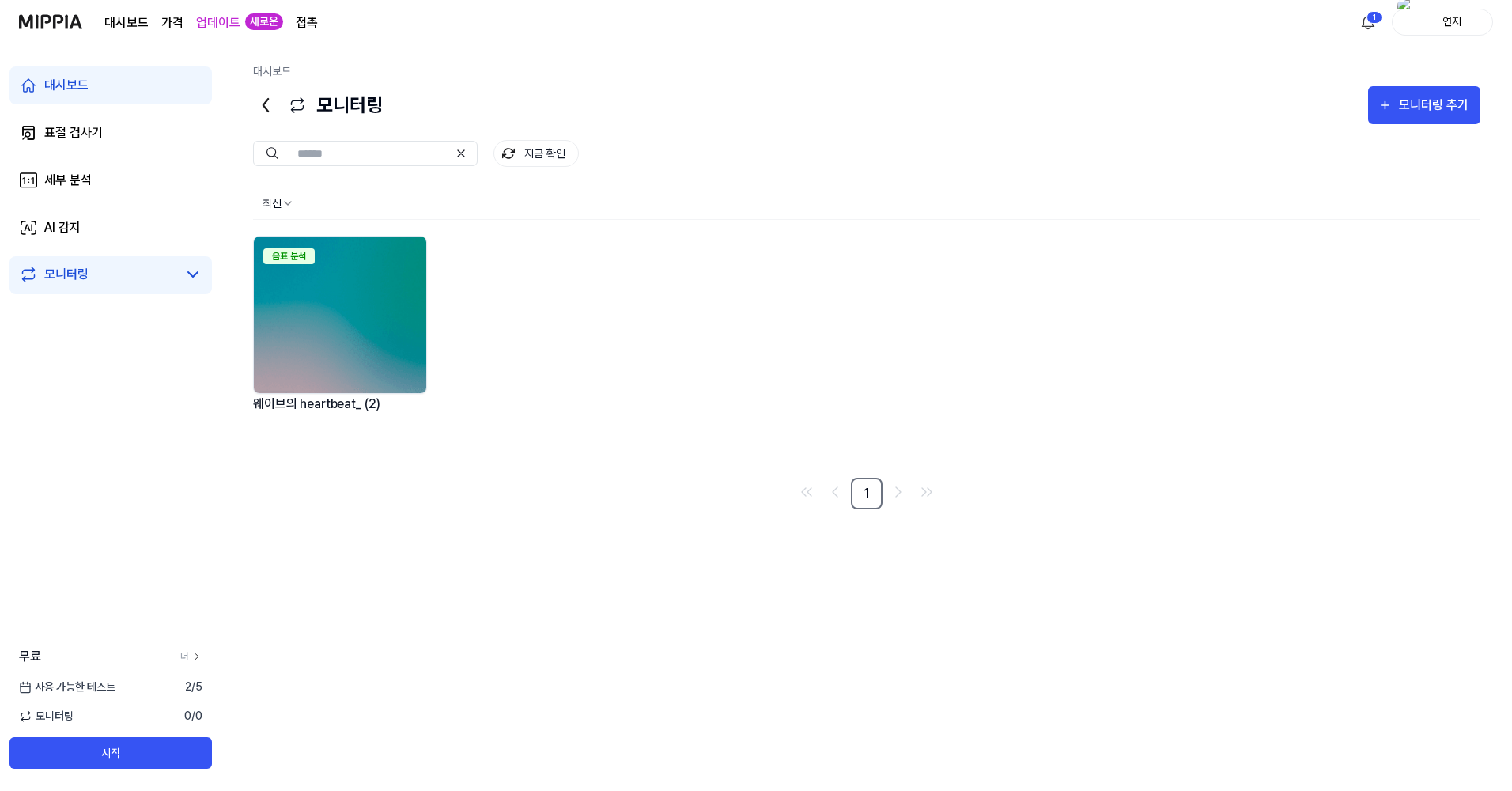 click on "2  /  5" at bounding box center [194, 687] 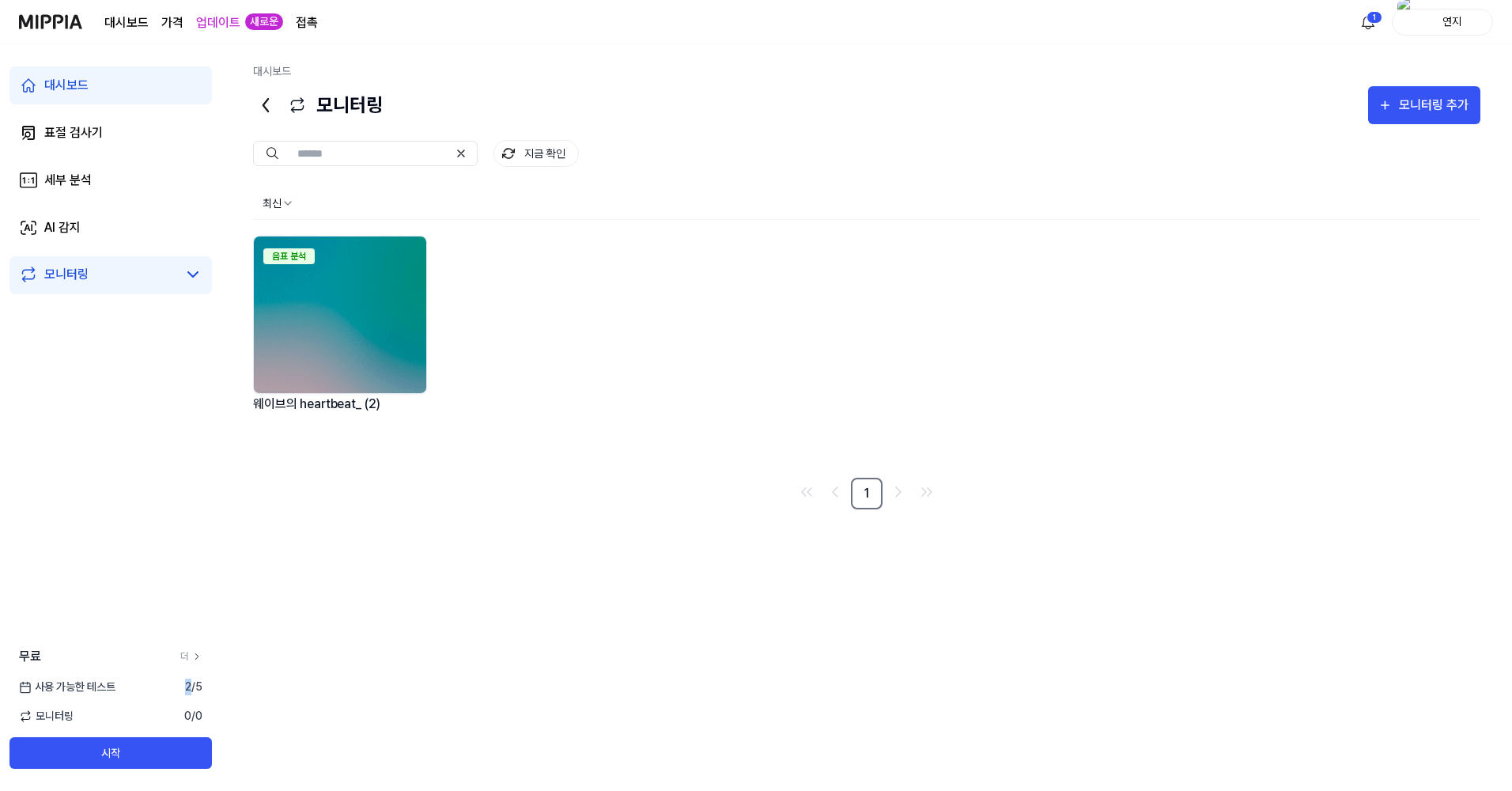 click on "2  /  5" at bounding box center [194, 687] 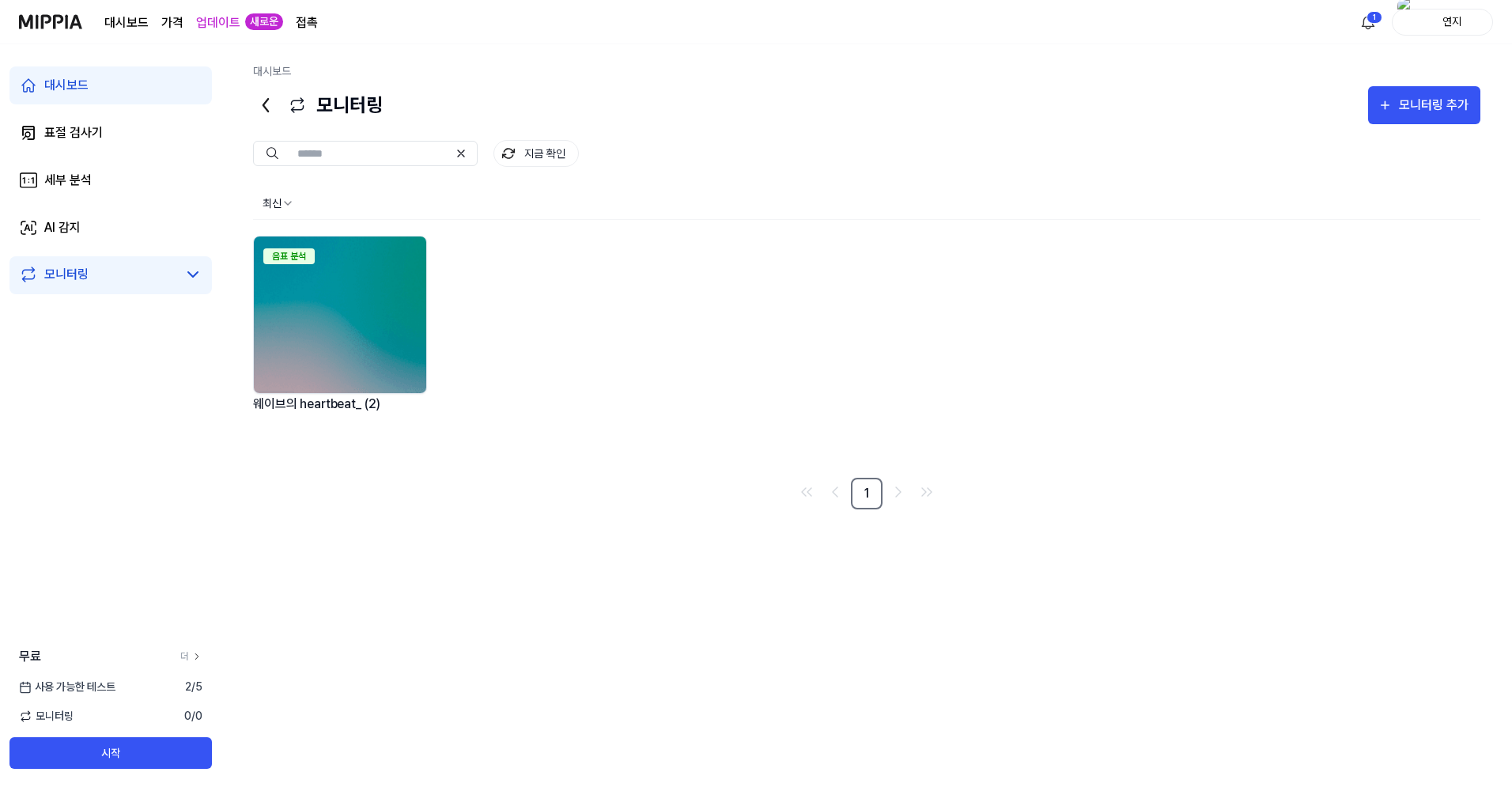 drag, startPoint x: 185, startPoint y: 687, endPoint x: 380, endPoint y: 593, distance: 216.47402 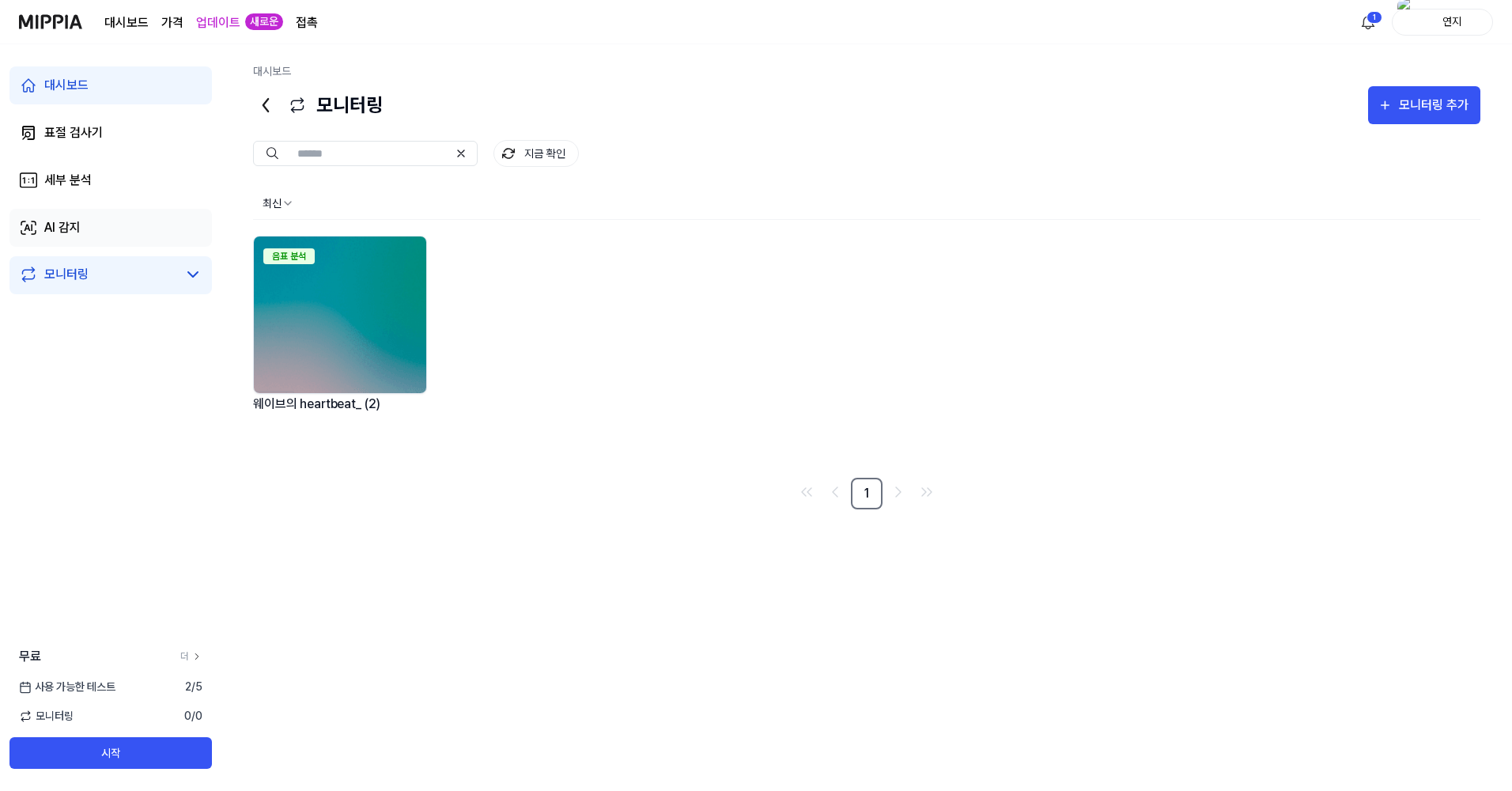 click on "AI 감지" at bounding box center [111, 228] 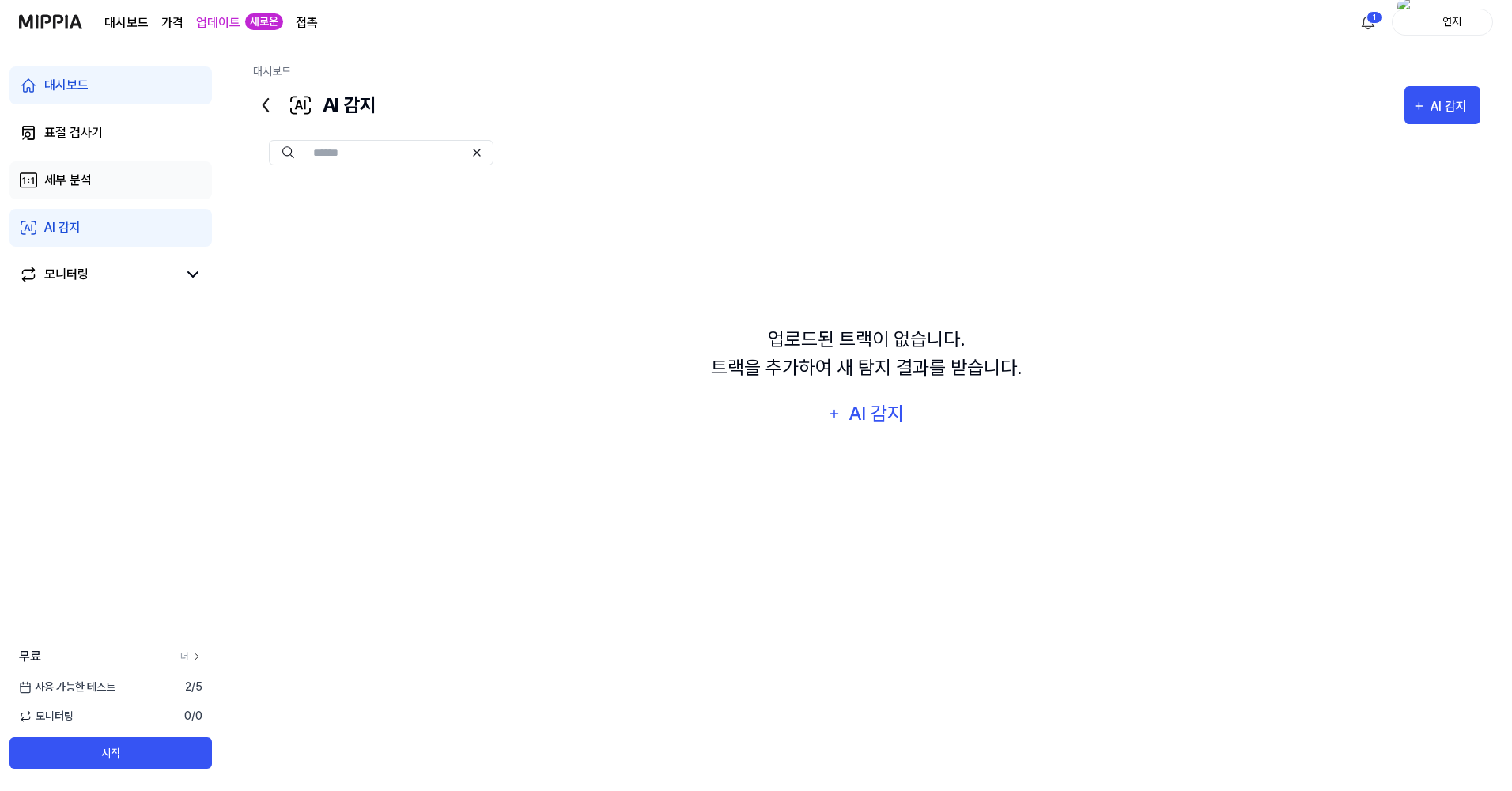 click on "세부 분석" at bounding box center [111, 180] 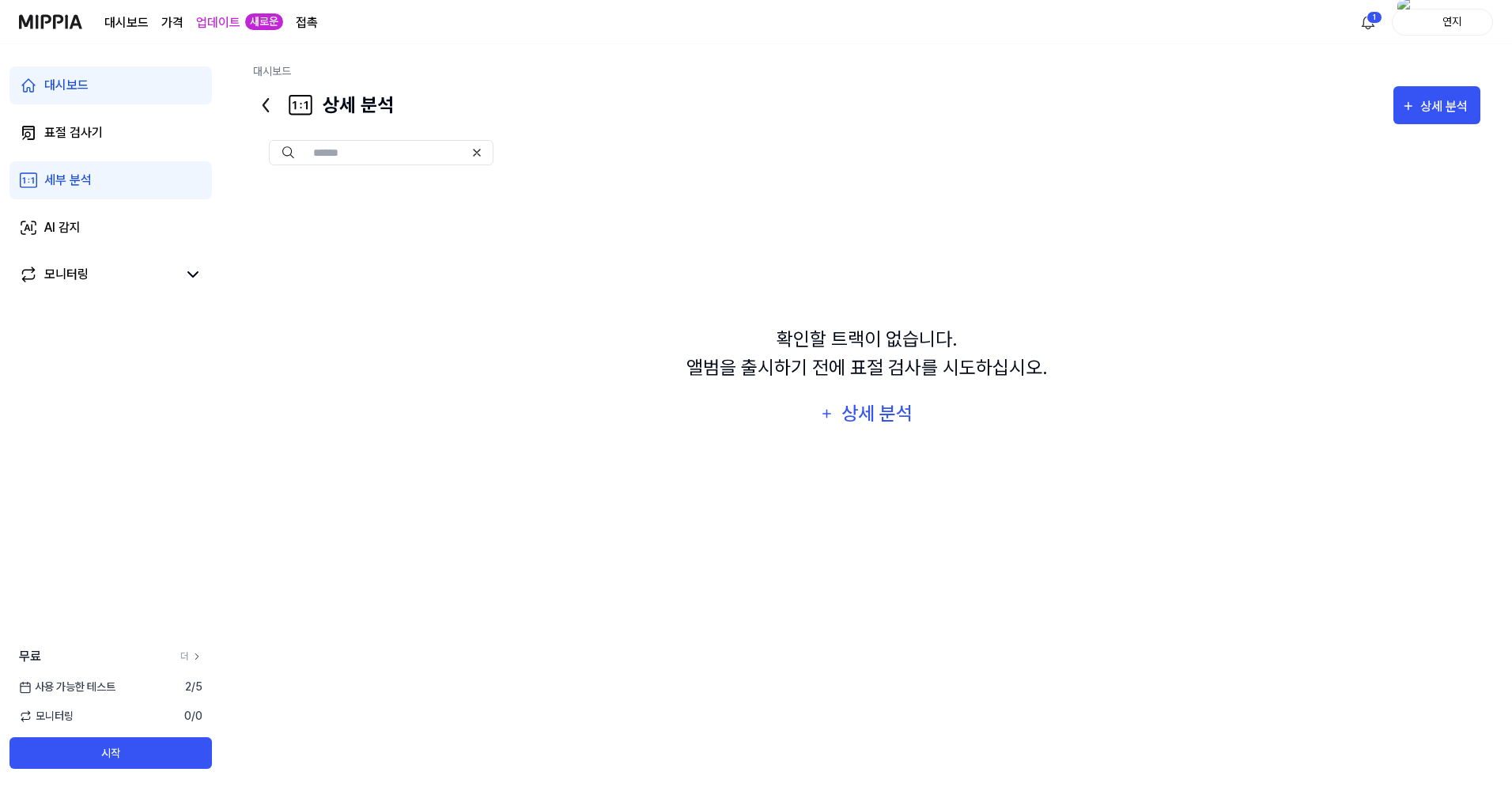 click on "대시보드 표절 검사기 세부 분석 AI 감지 모니터링" at bounding box center (111, 180) 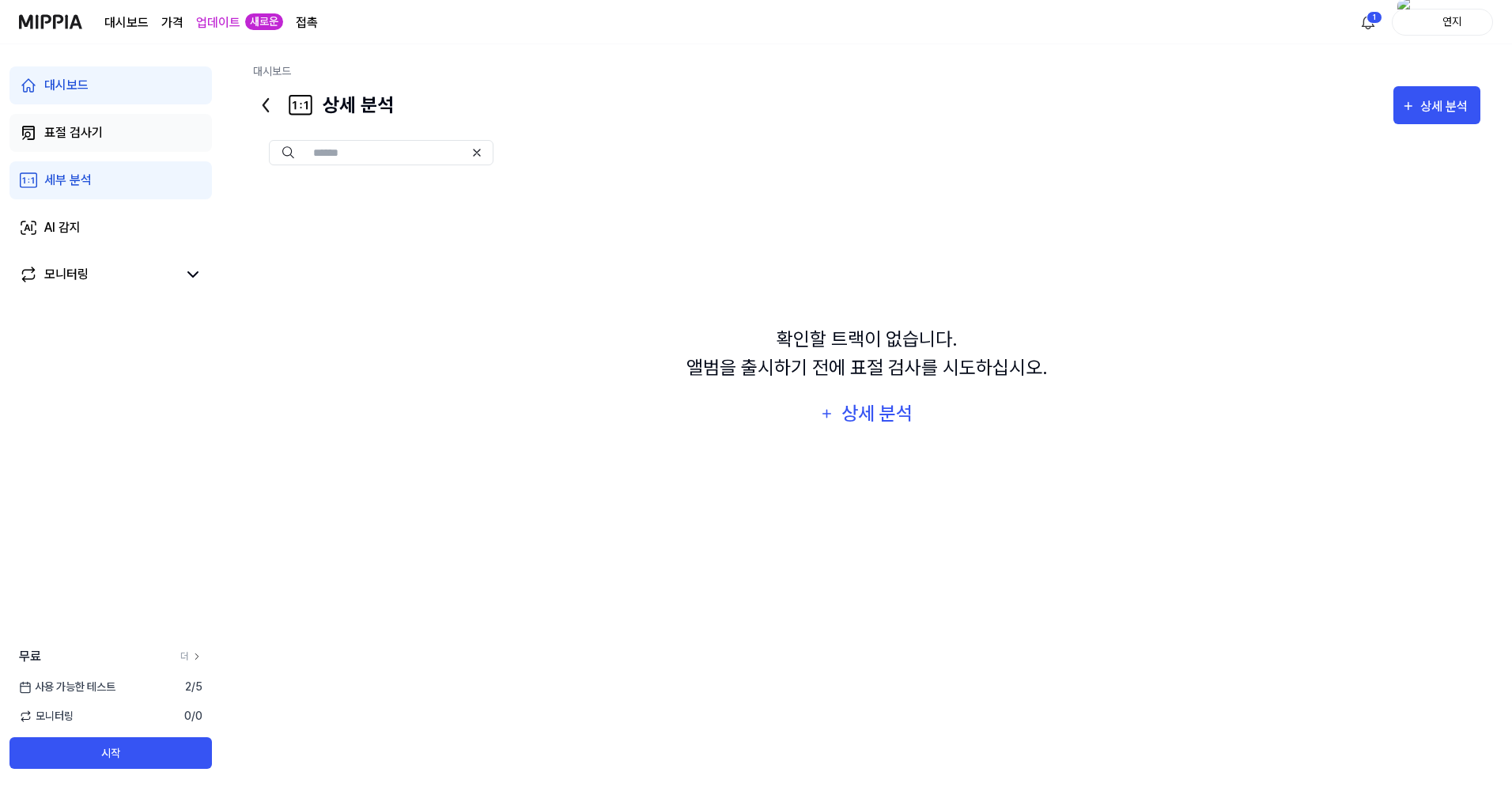click on "표절 검사기" at bounding box center (111, 133) 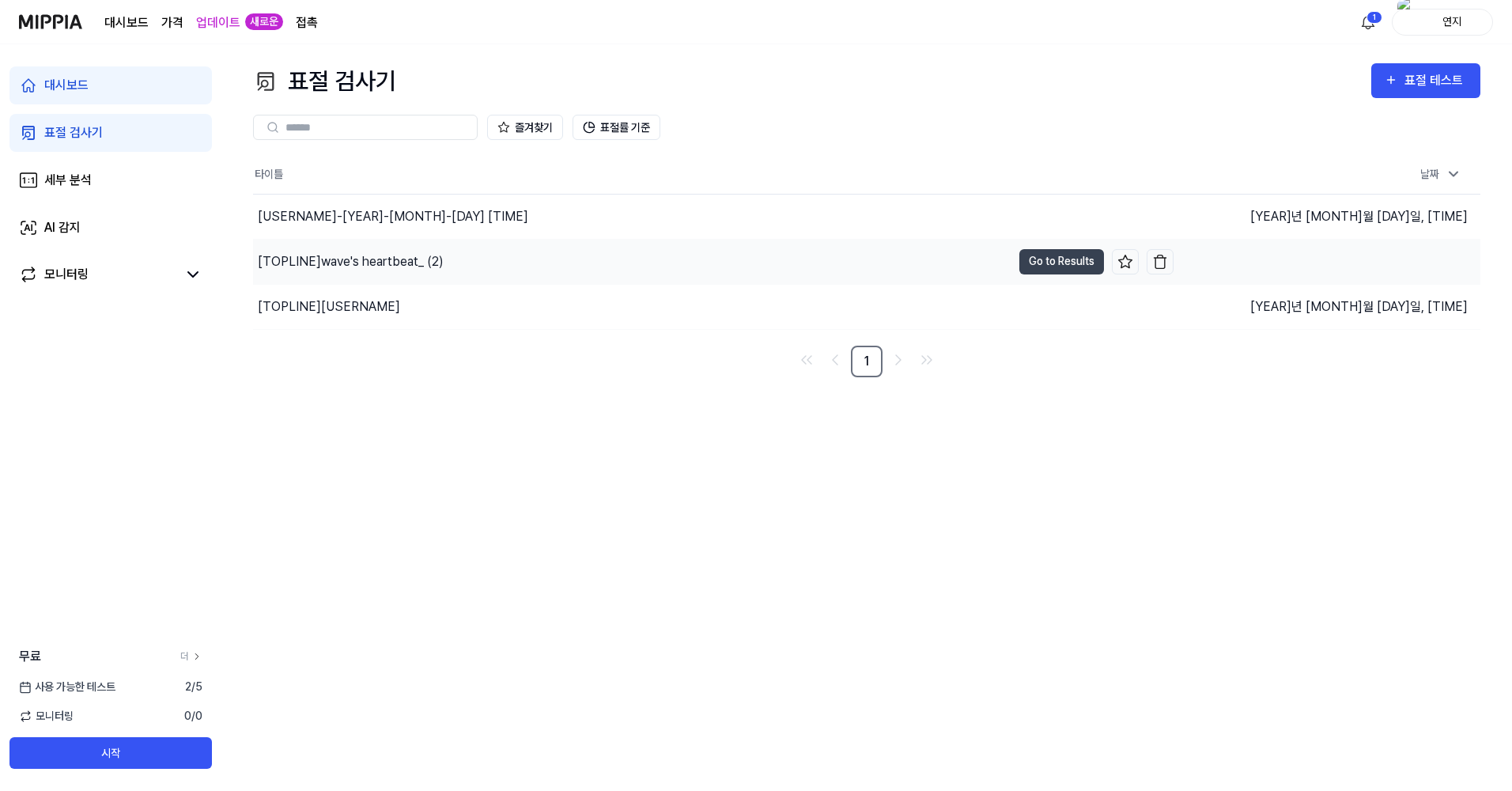 click on "[TOPLINE]wave's heartbeat_ (2)" at bounding box center [632, 262] 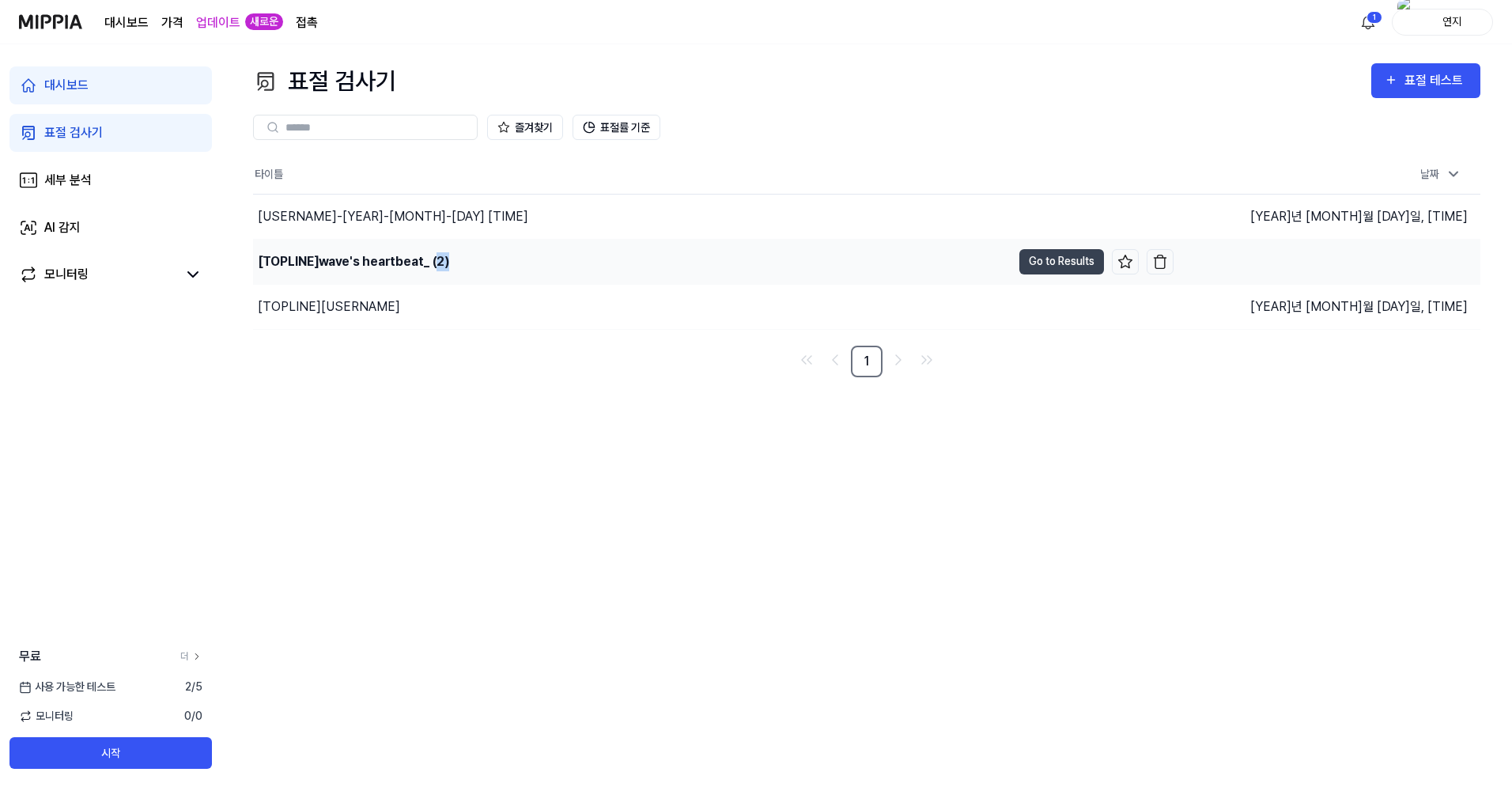 click on "[TOPLINE]wave's heartbeat_ (2)" at bounding box center (632, 262) 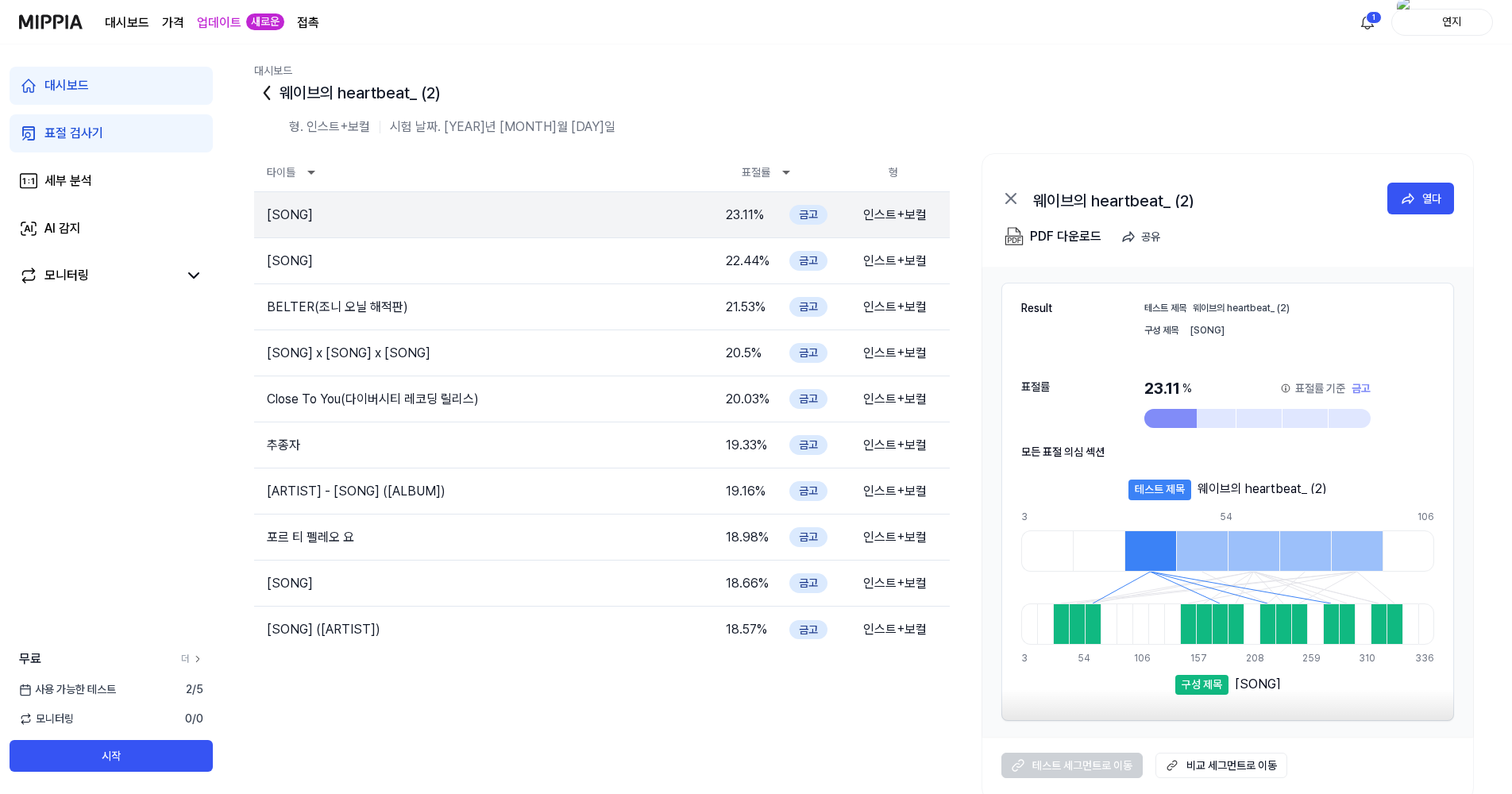 scroll, scrollTop: 0, scrollLeft: 0, axis: both 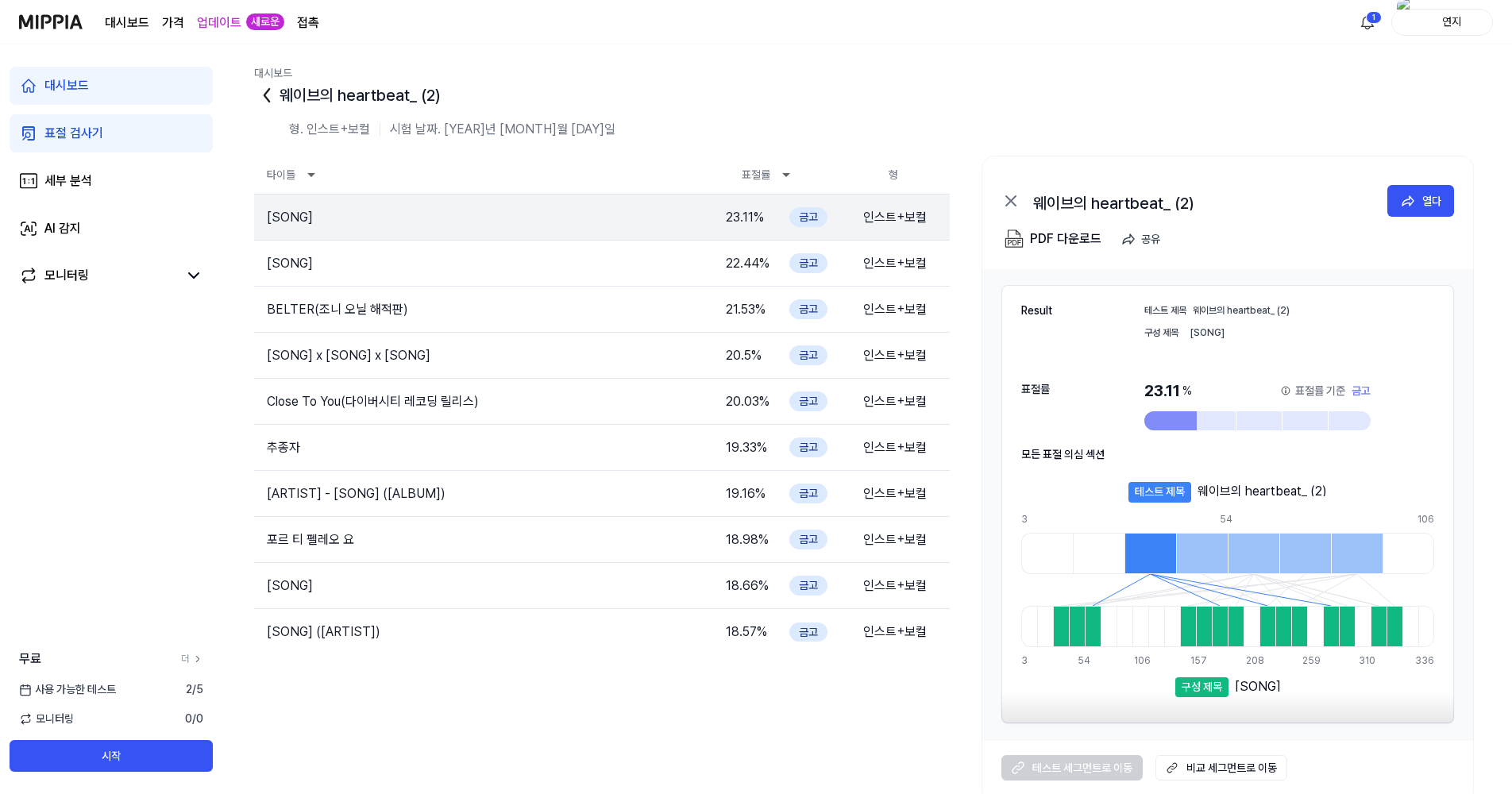 click on "대시보드" at bounding box center (111, 86) 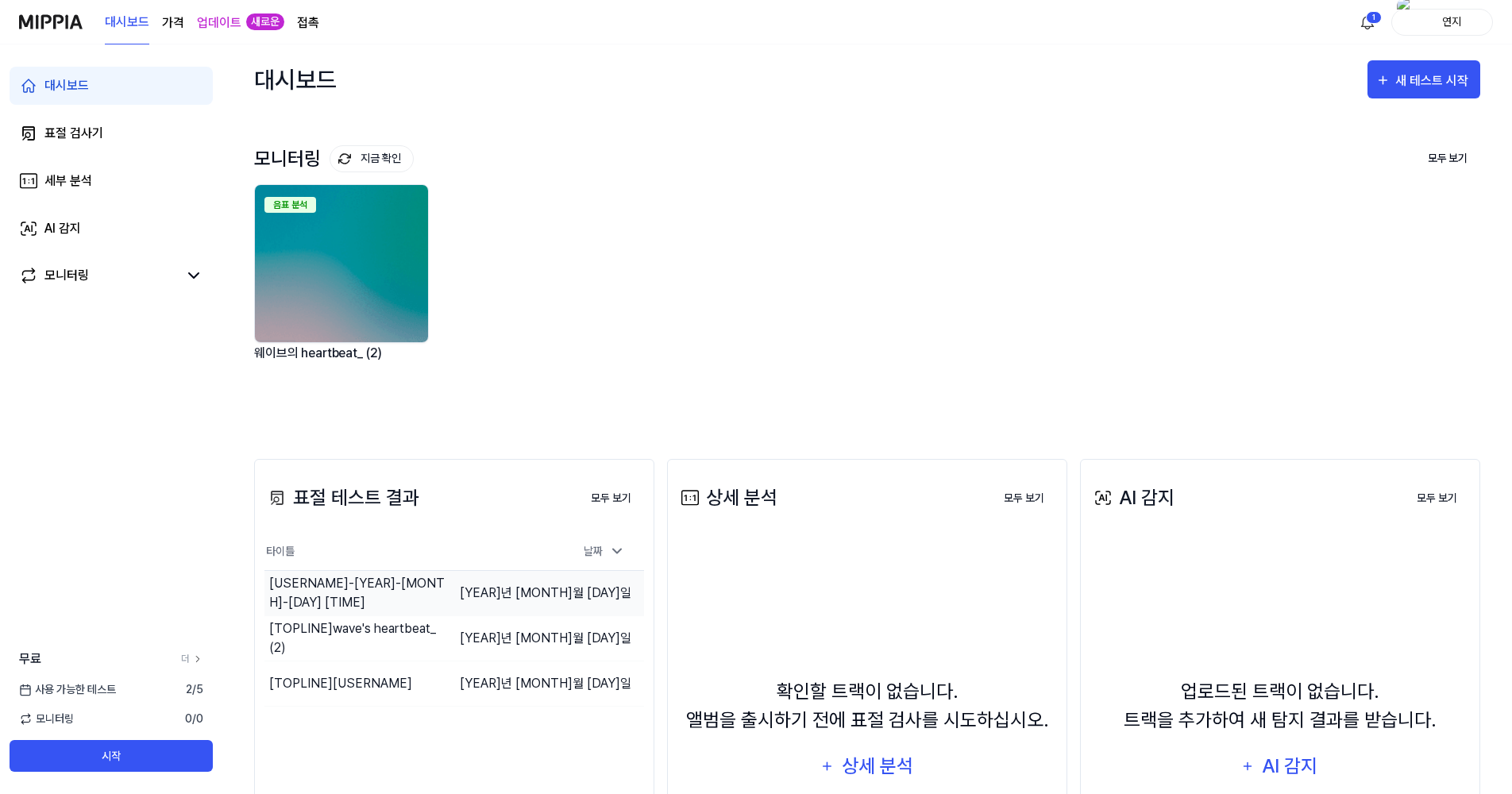 click on "[USERNAME]-[YEAR]-[MONTH]-[DAY] [TIME]" at bounding box center [358, 593] 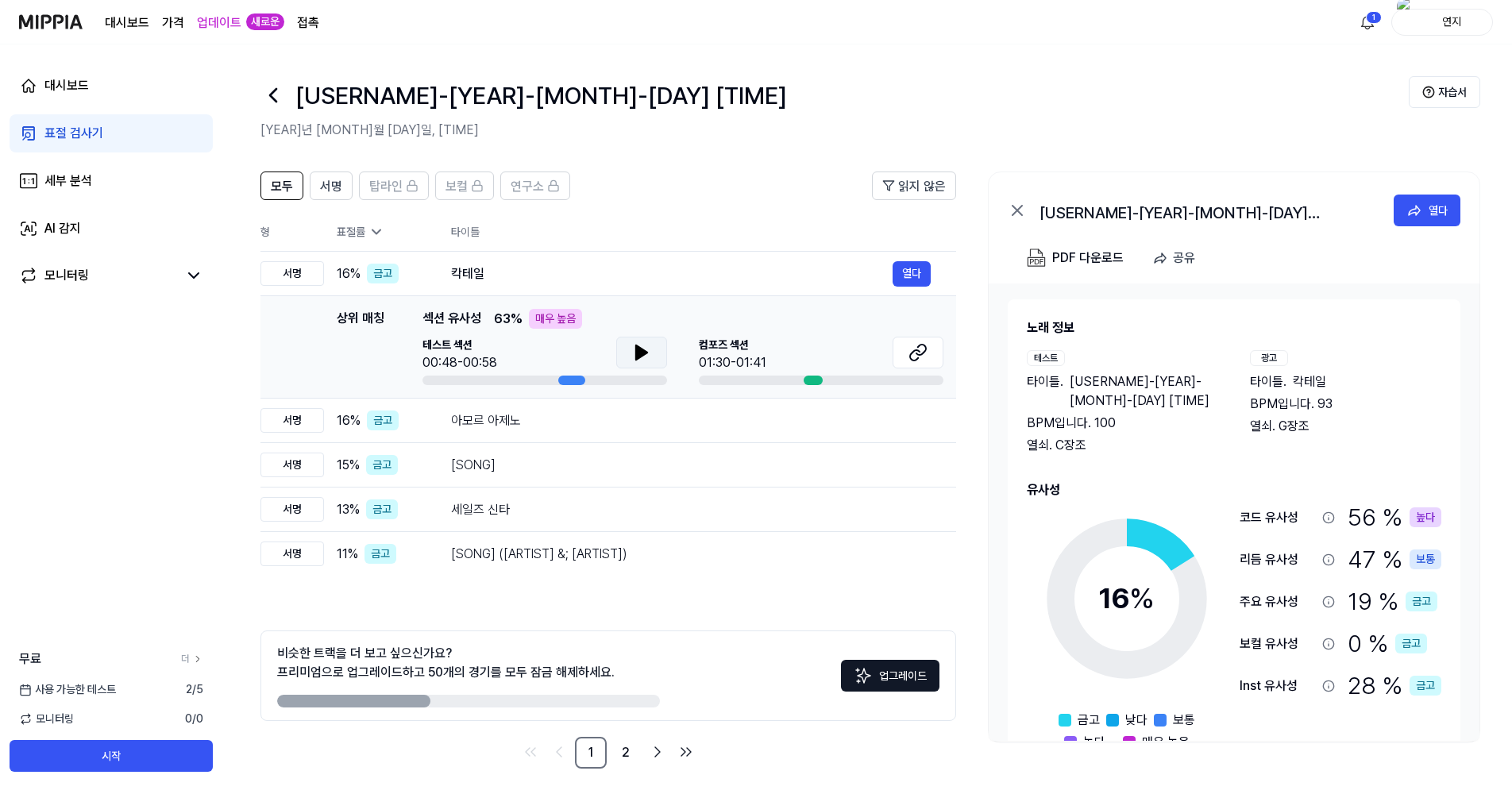 click 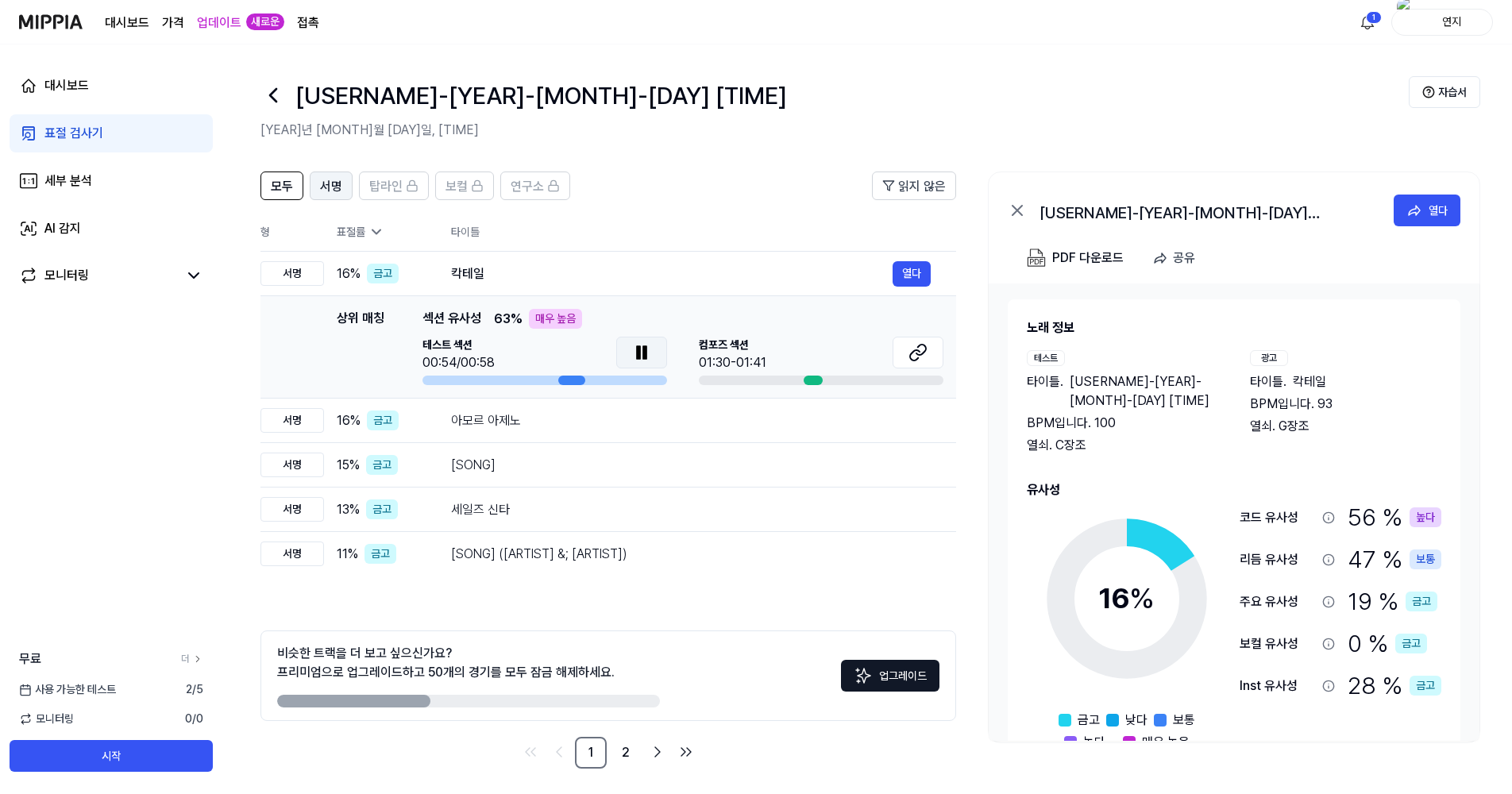 click on "서명" at bounding box center [331, 186] 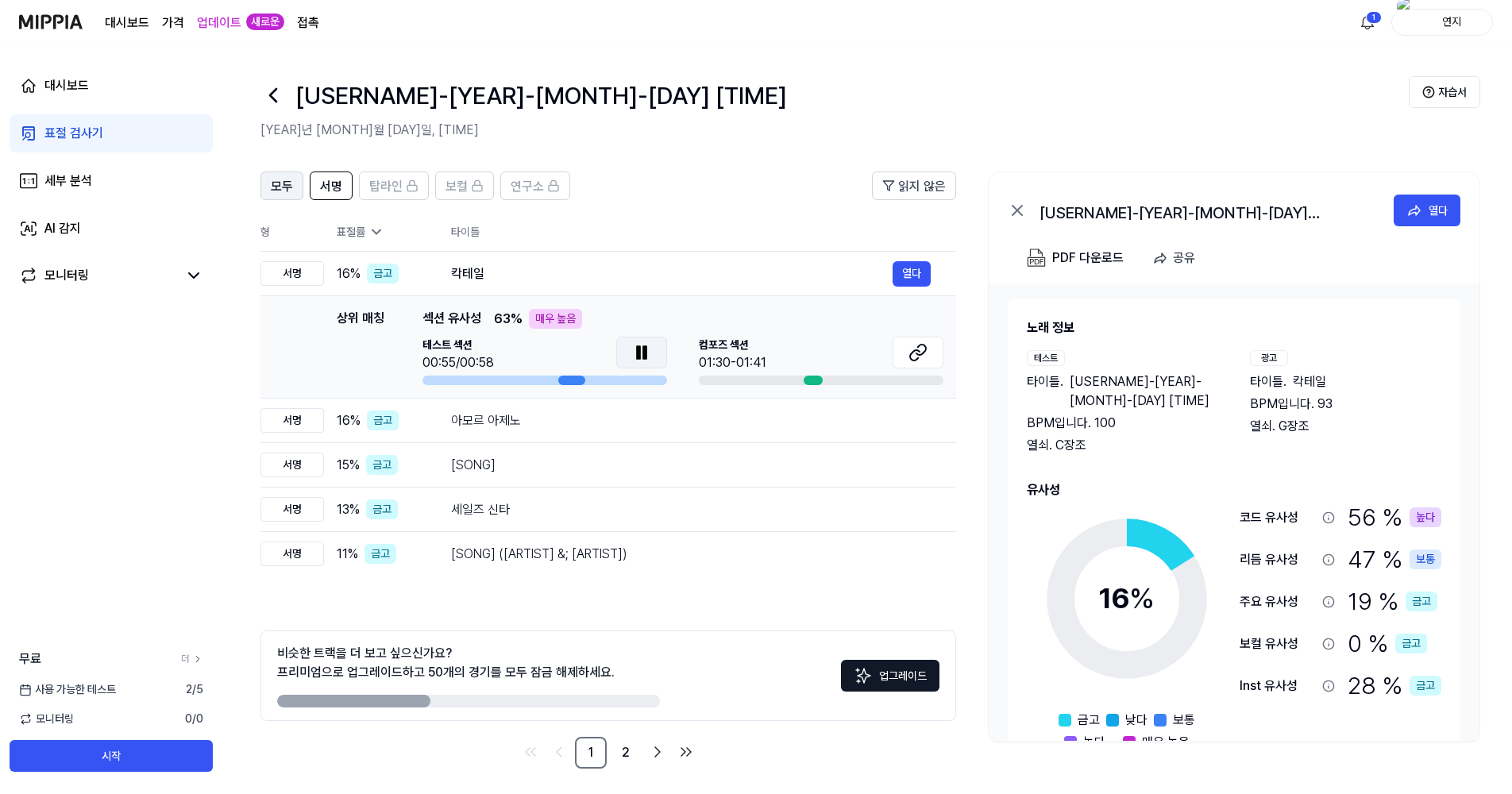 click on "모두" at bounding box center [282, 187] 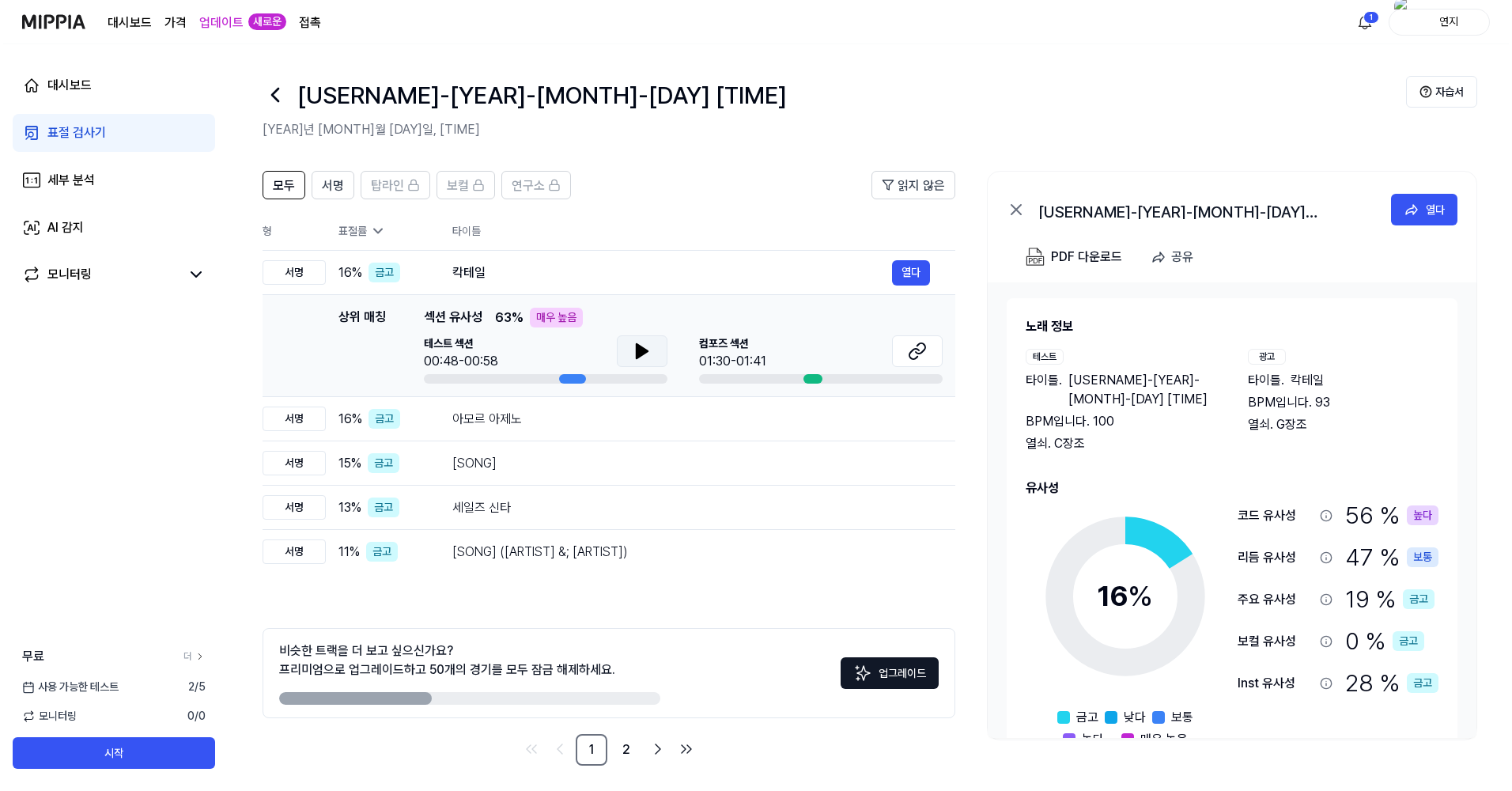 scroll, scrollTop: 46, scrollLeft: 0, axis: vertical 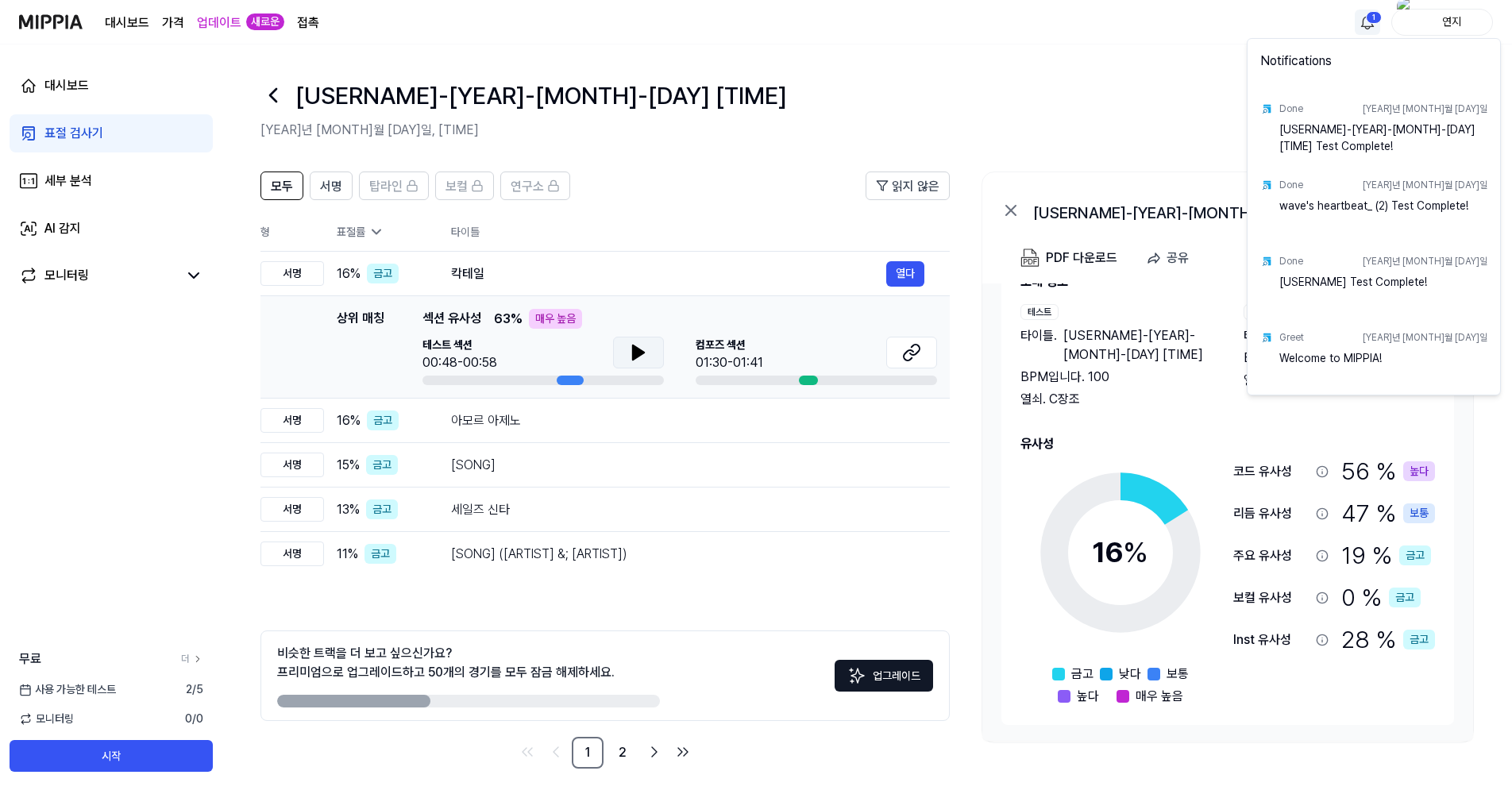 click on "대시보드 가격 업데이트 새로운 접촉 1 연지 대시보드 표절 검사기 세부 분석 AI 감지 모니터링 무료 더 사용 가능한 테스트 2  /  5 모니터링 0  /  0 시작 [USERNAME]-[YEAR]-[MONTH]-[DAY] [TIME] [YEAR]년 [MONTH]월 [DAY]일, [TIME] 자습서 모두 서명 탑라인 보컬 연구소 읽지 않은 All Signature Topline Vocal Inst 형 표절률 타이틀 High Rate Unread 서명 16 % 금고   칵테일 열다 상위 매칭 Top Matching 섹션 유사성 63 % 매우 높음   테스트 섹션 [TIME]-[TIME] 컴포즈 섹션 [TIME]-[TIME] Open 서명 16 % 금고   아모르 아제노 Open 서명 15 % 금고   シュバ~Lovers Anthem~ Open 서명 13 % 금고   세일즈 신타 Open 서명 11 % 금고   Ba Tswadi Ba Rena (feat. [ARTIST] &; [ARTIST]) Open 비슷한 트랙을 더 보고 싶으신가요?   프리미엄으로 업그레이드하고 50개의 경기를 모두 잠금 해제하세요. 업그레이드 1 2 [USERNAME]-[YEAR]-[MONTH]-[DAY] [TIME] 열다 PDF 다운로드 공유 노래 정보 테스트 16 %" at bounding box center (756, 397) 